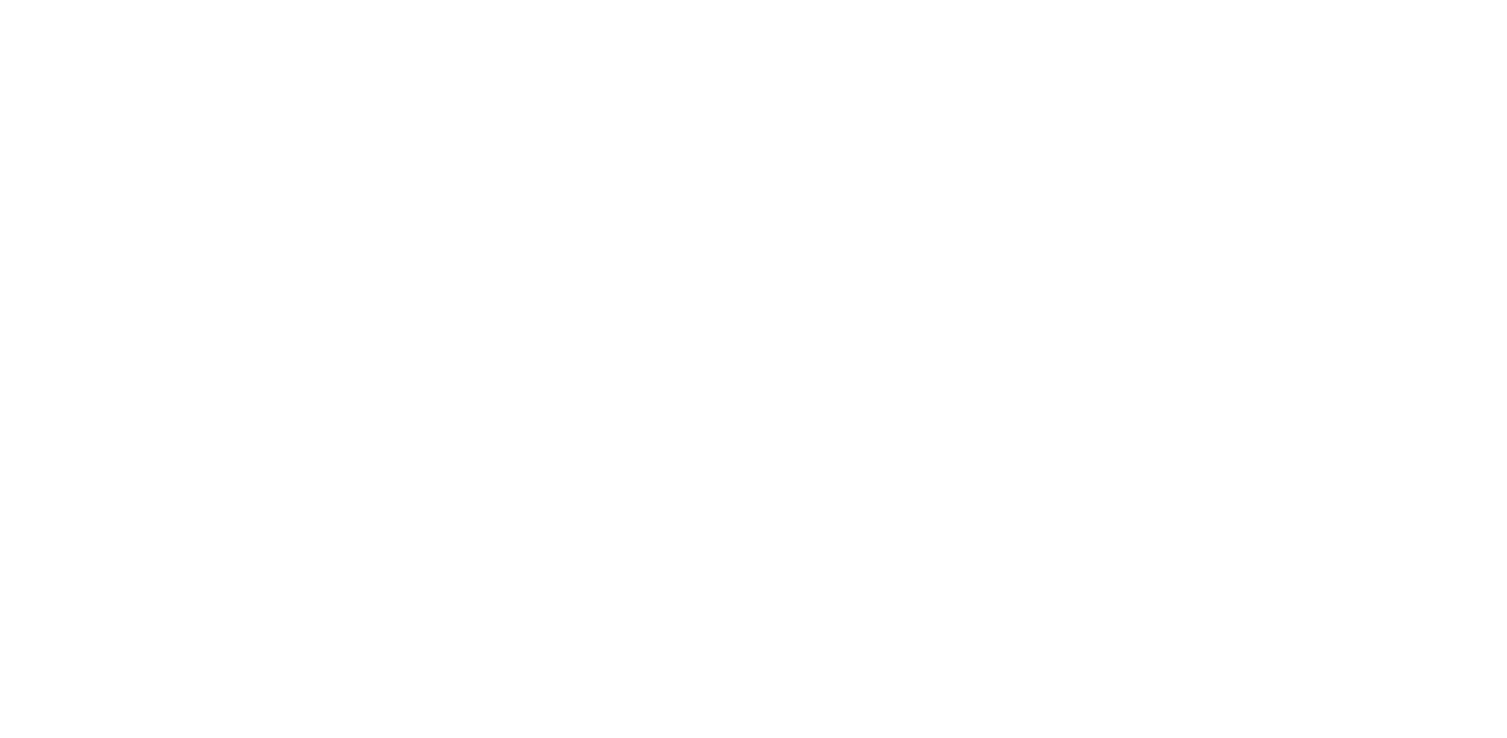 scroll, scrollTop: 0, scrollLeft: 0, axis: both 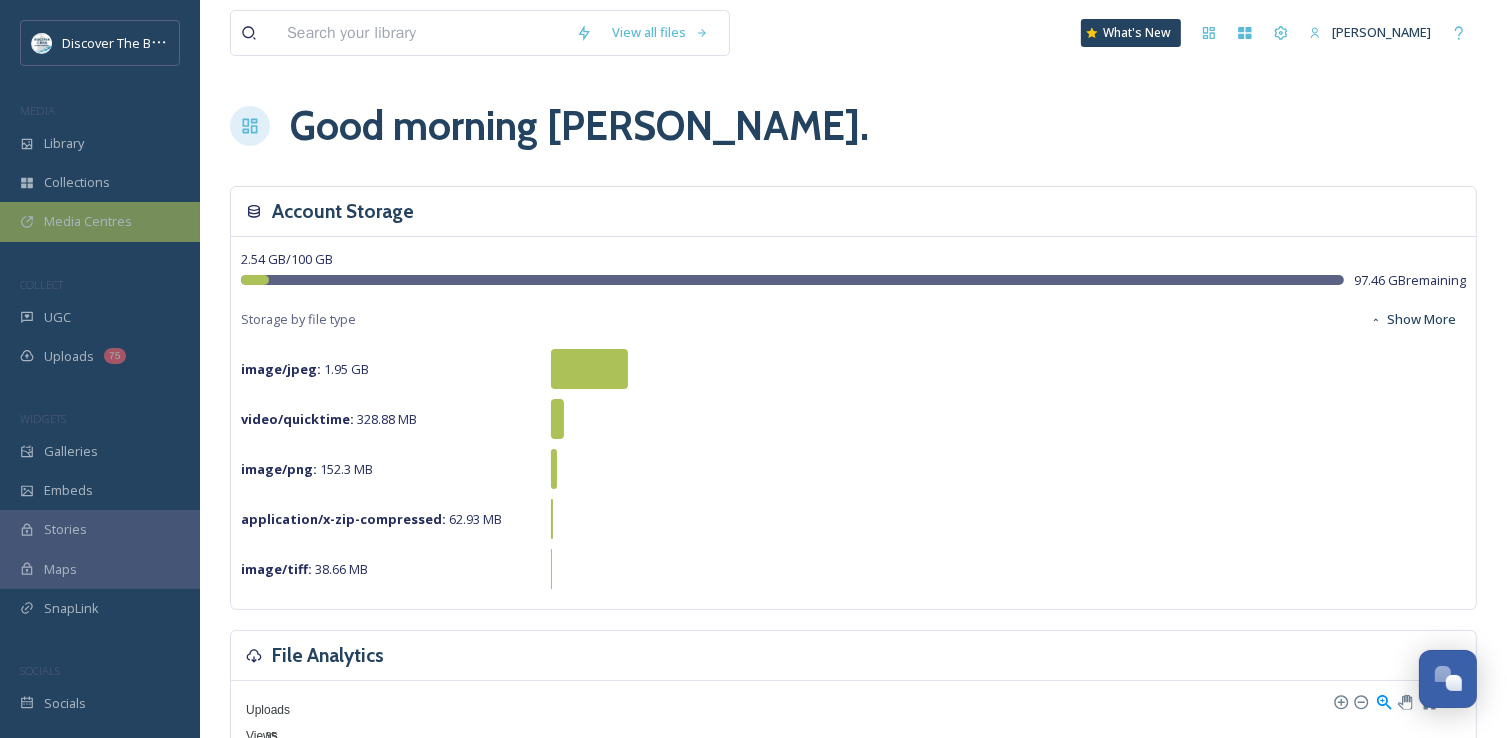 click on "Media Centres" at bounding box center (88, 221) 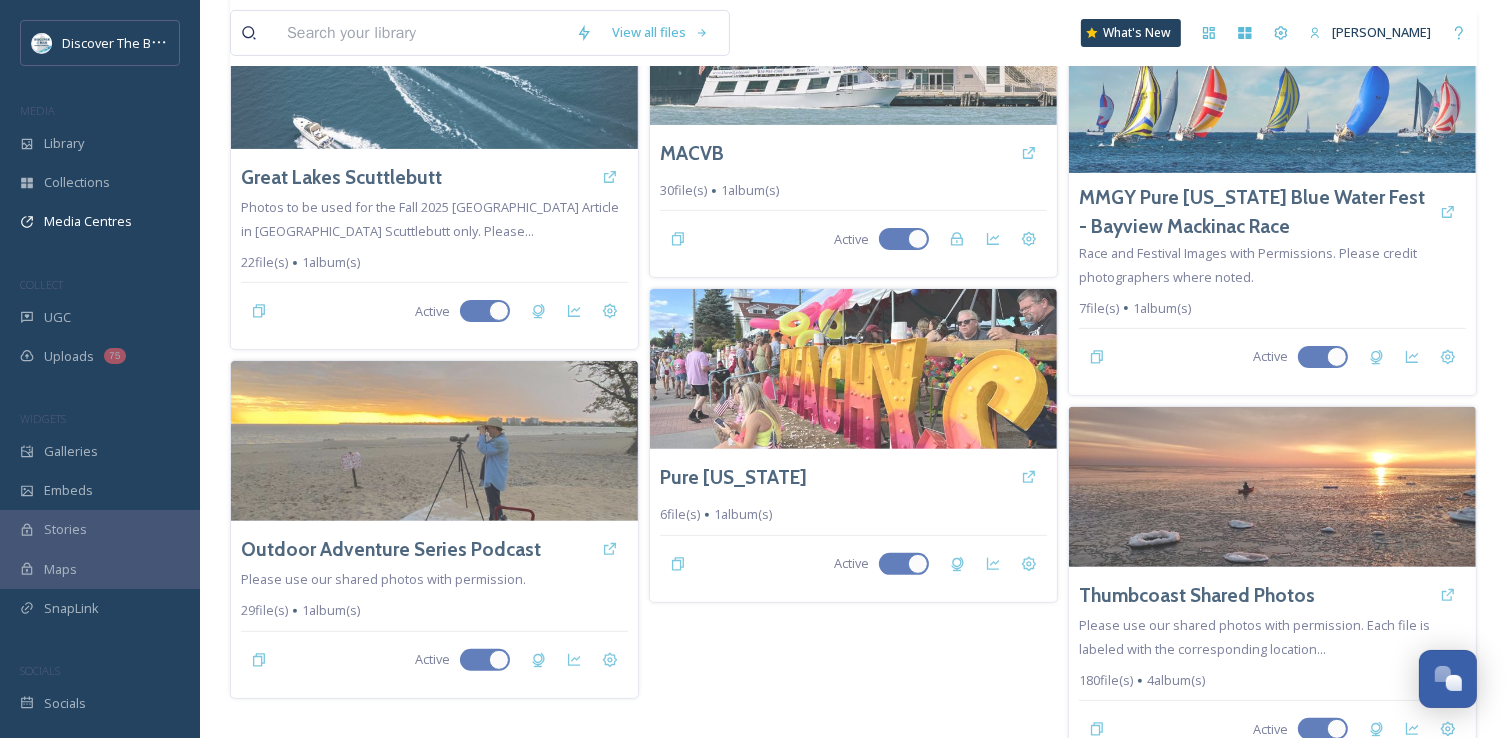scroll, scrollTop: 549, scrollLeft: 0, axis: vertical 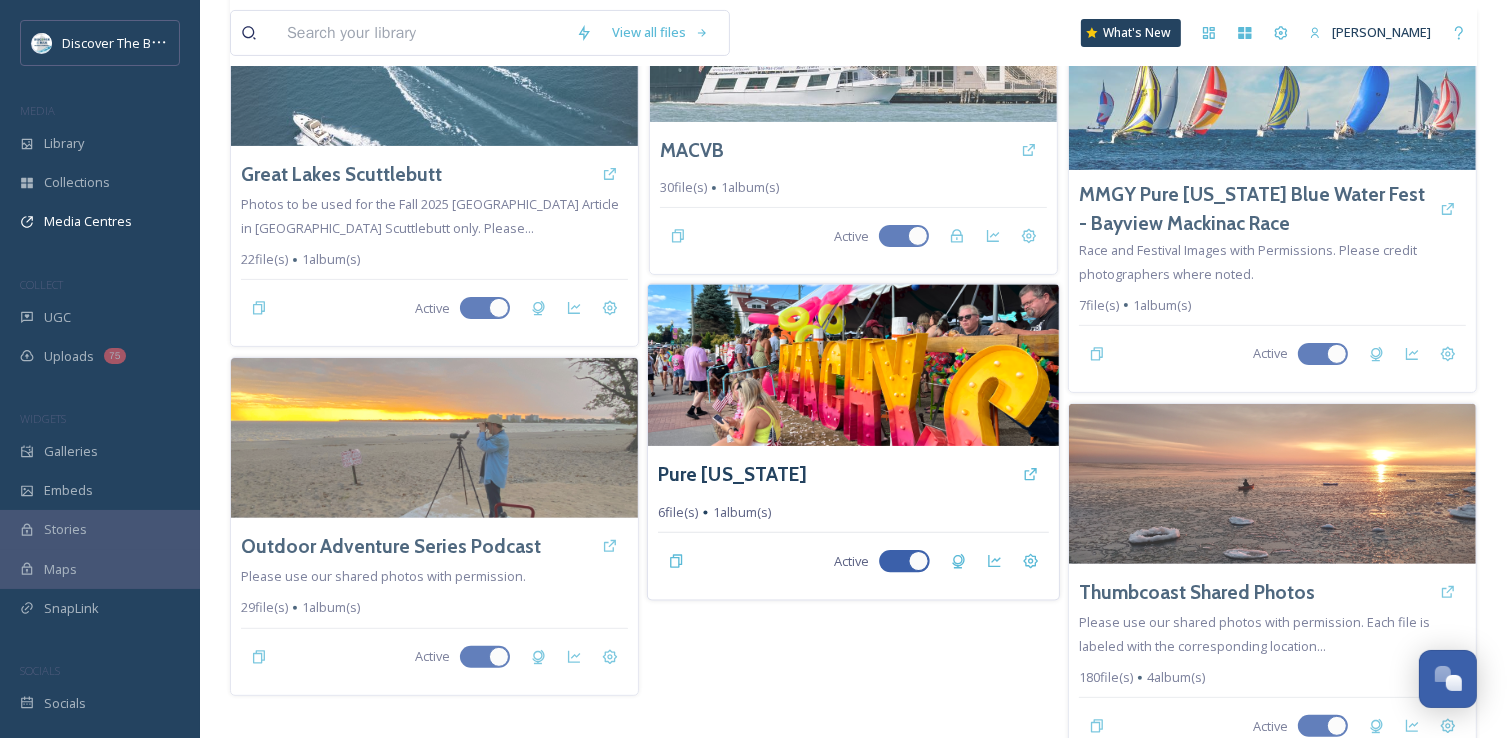 click on "Pure [US_STATE] 6  file(s) 1  album(s) Active" at bounding box center (853, 523) 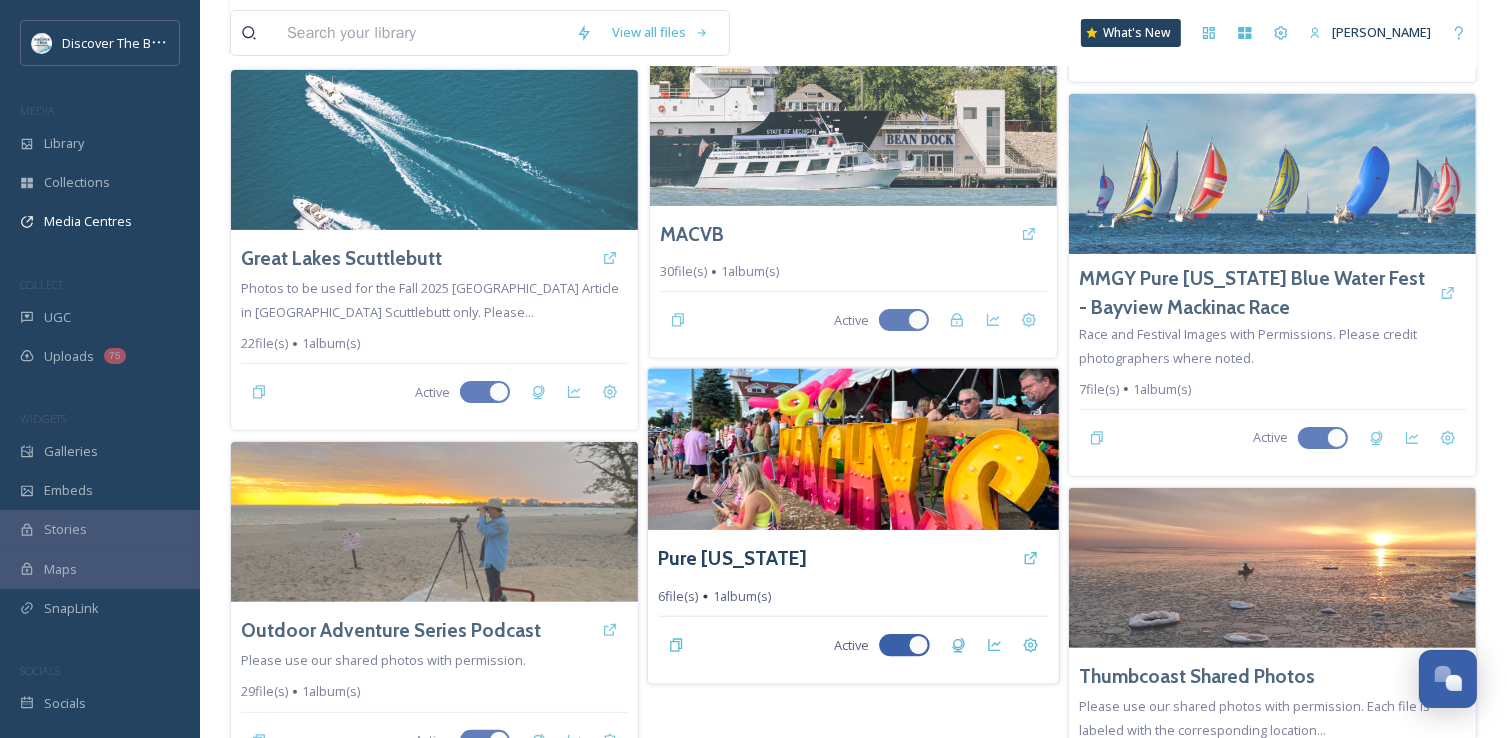 scroll, scrollTop: 549, scrollLeft: 0, axis: vertical 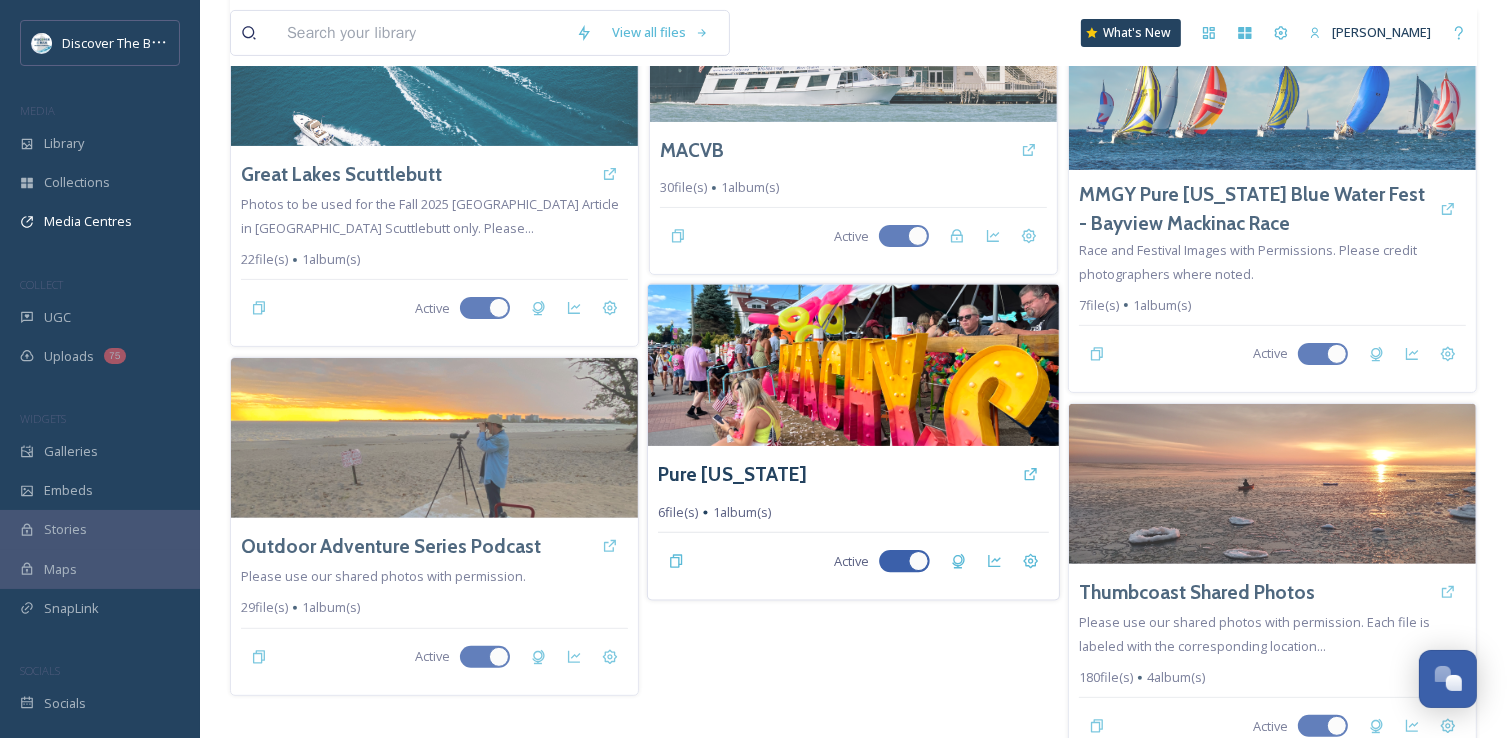 click at bounding box center (853, 366) 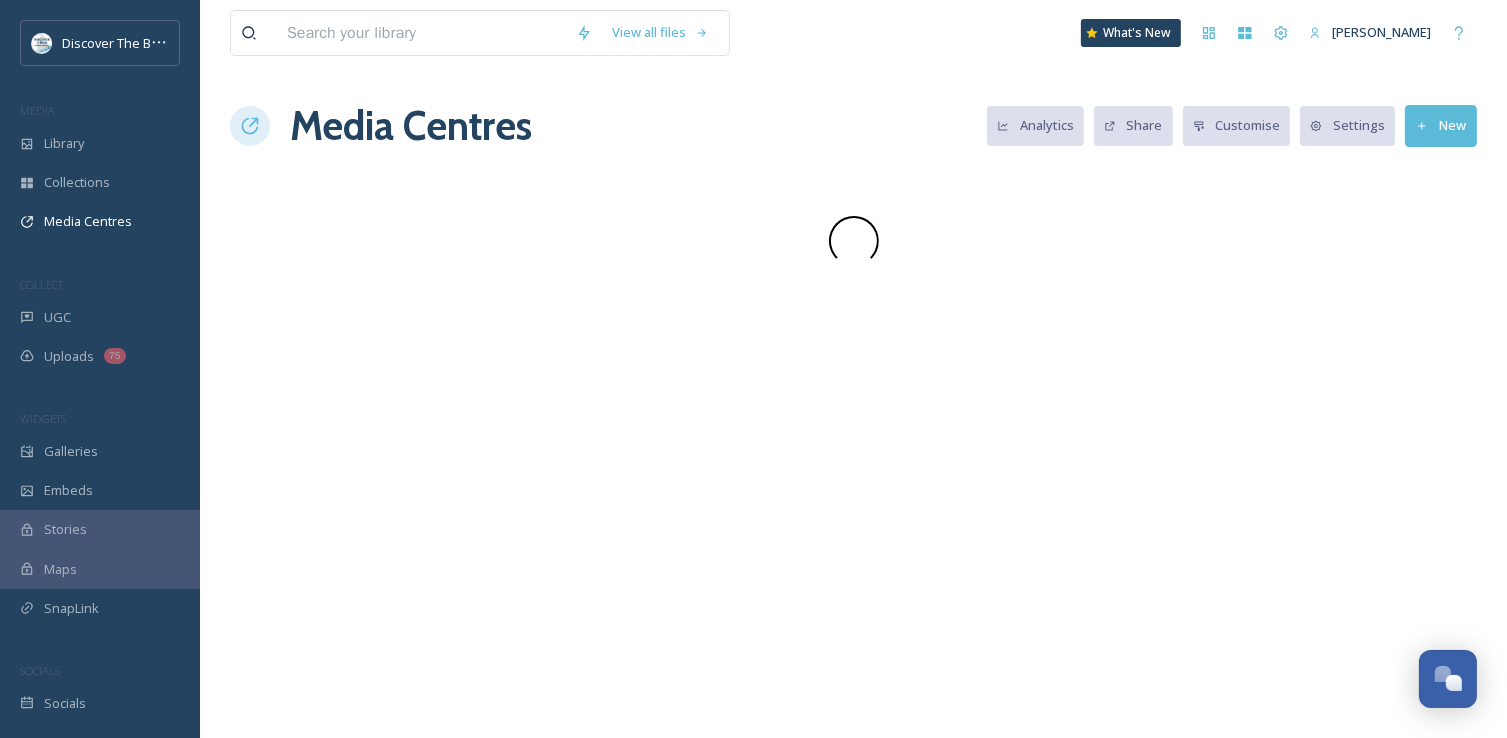 scroll, scrollTop: 0, scrollLeft: 0, axis: both 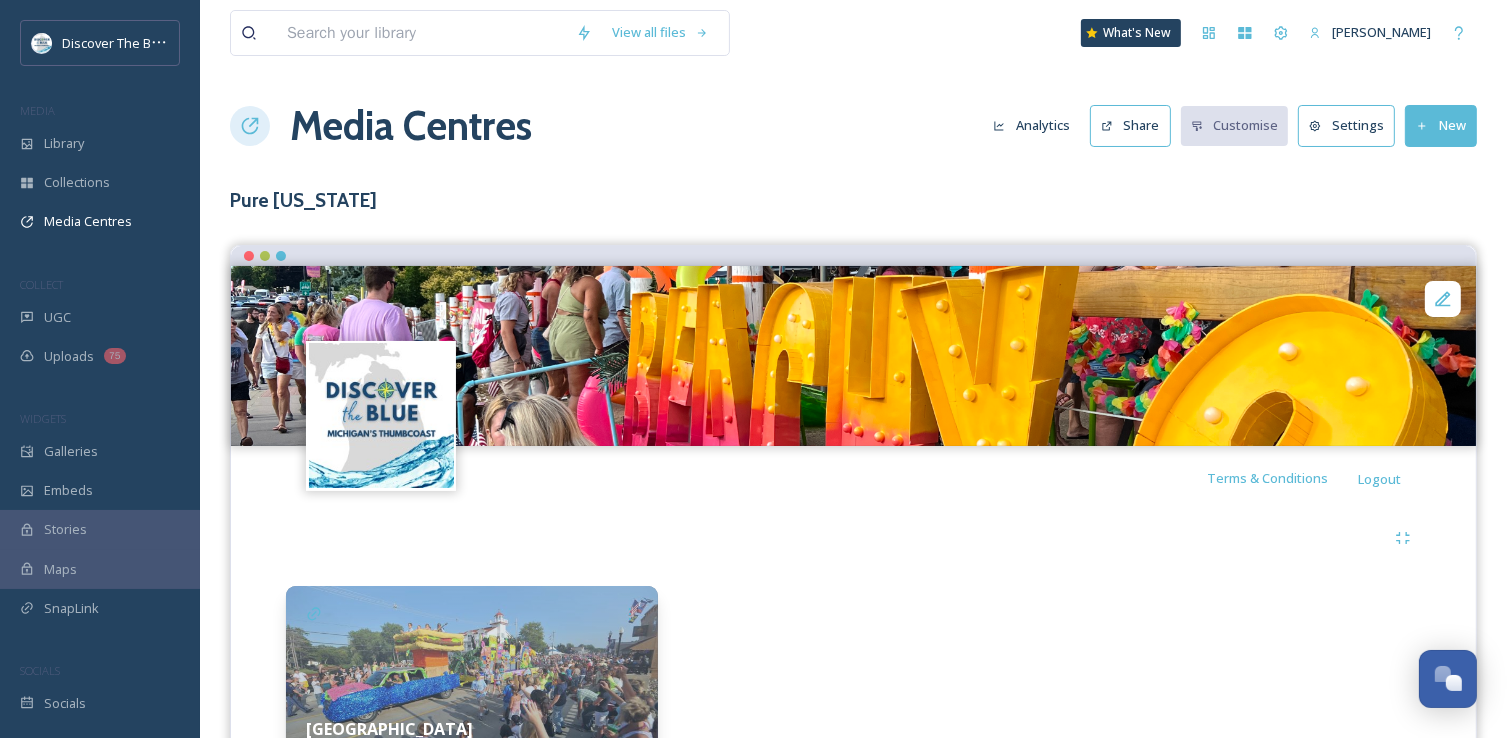 click 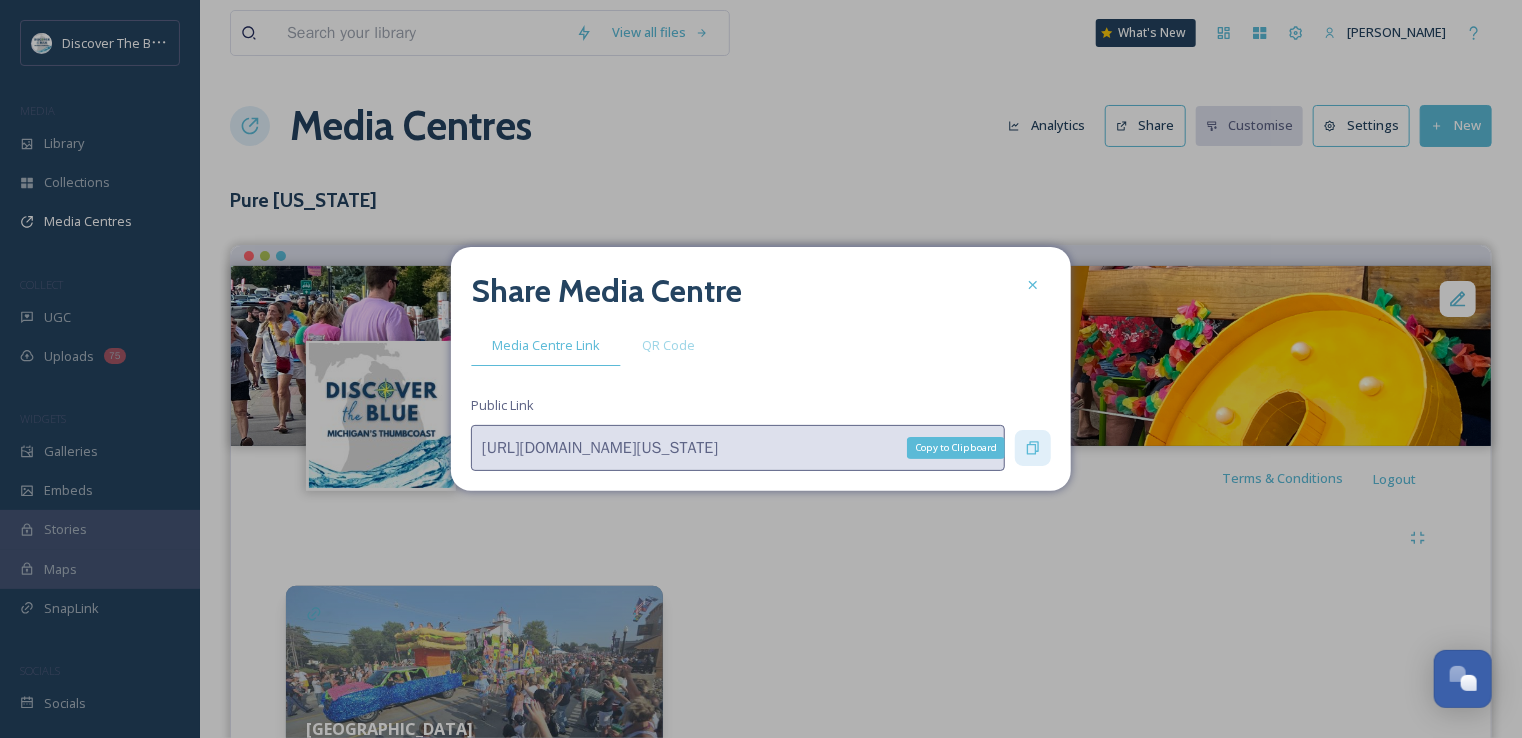 click 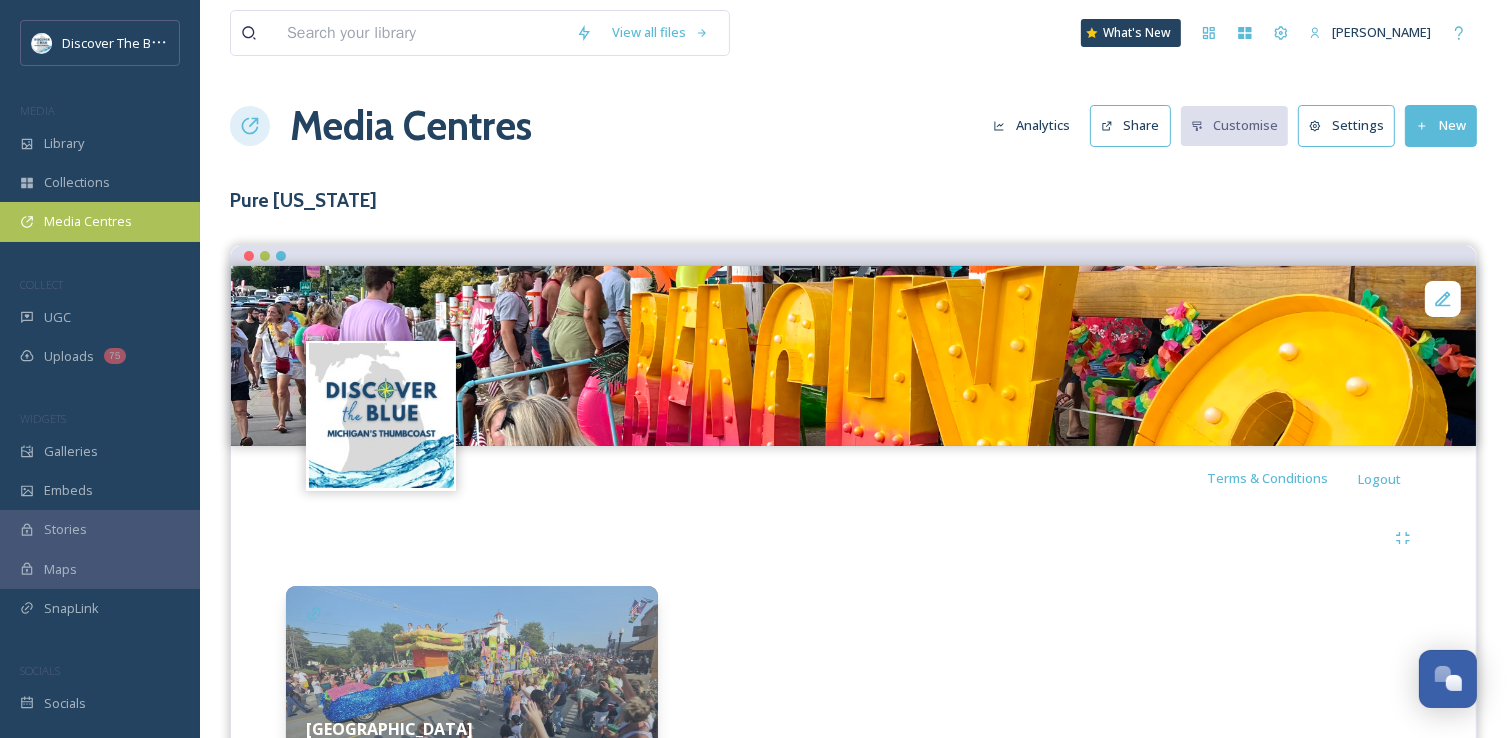 click on "Media Centres" at bounding box center [88, 221] 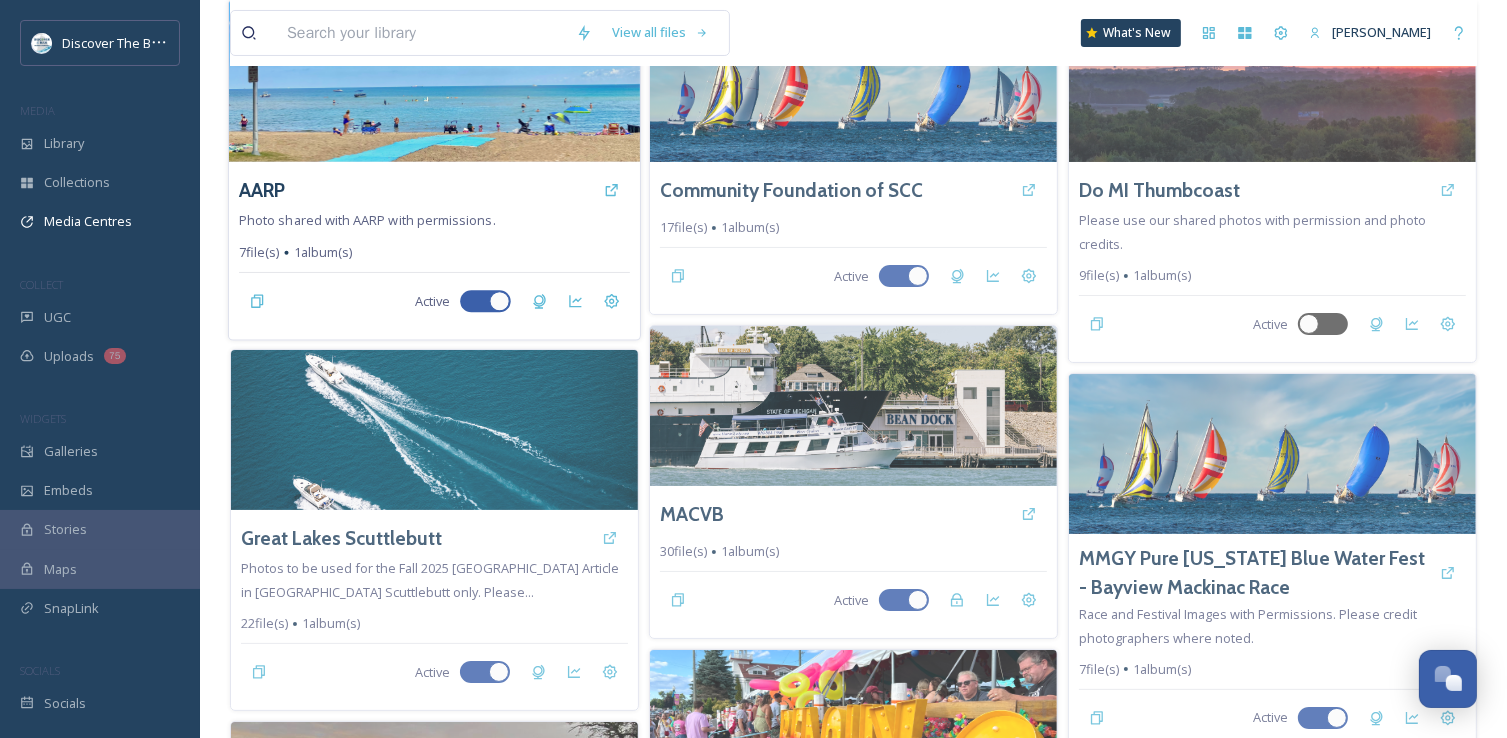 scroll, scrollTop: 300, scrollLeft: 0, axis: vertical 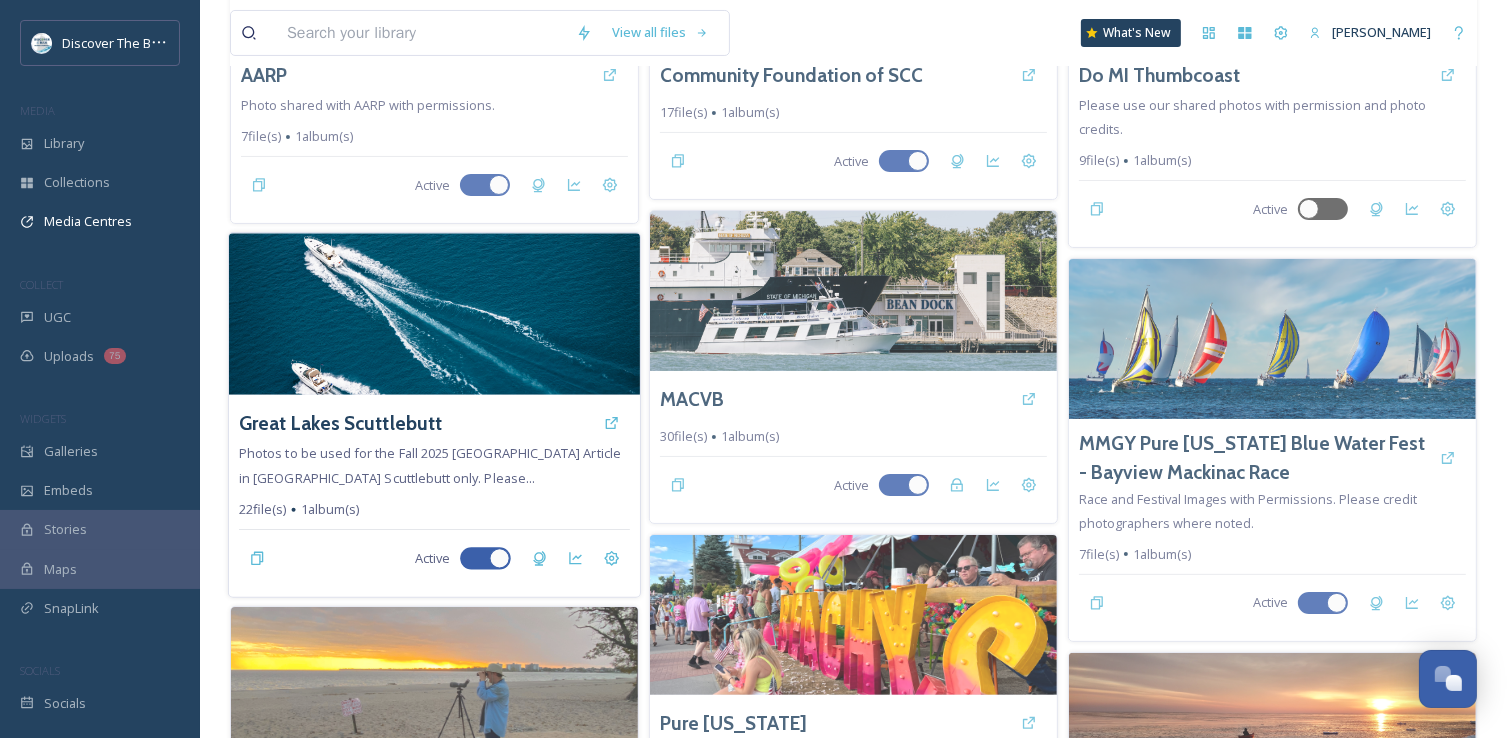 click at bounding box center [434, 314] 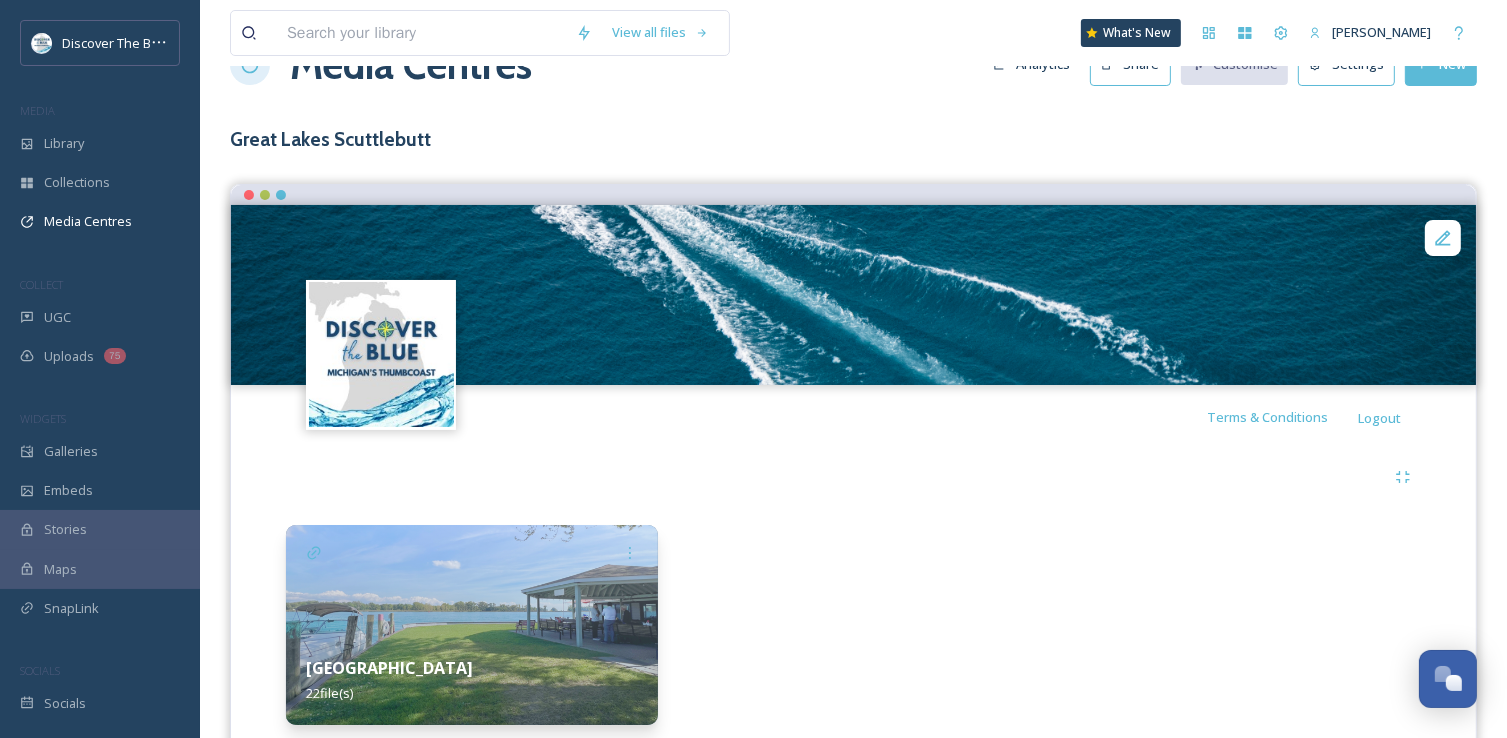 scroll, scrollTop: 128, scrollLeft: 0, axis: vertical 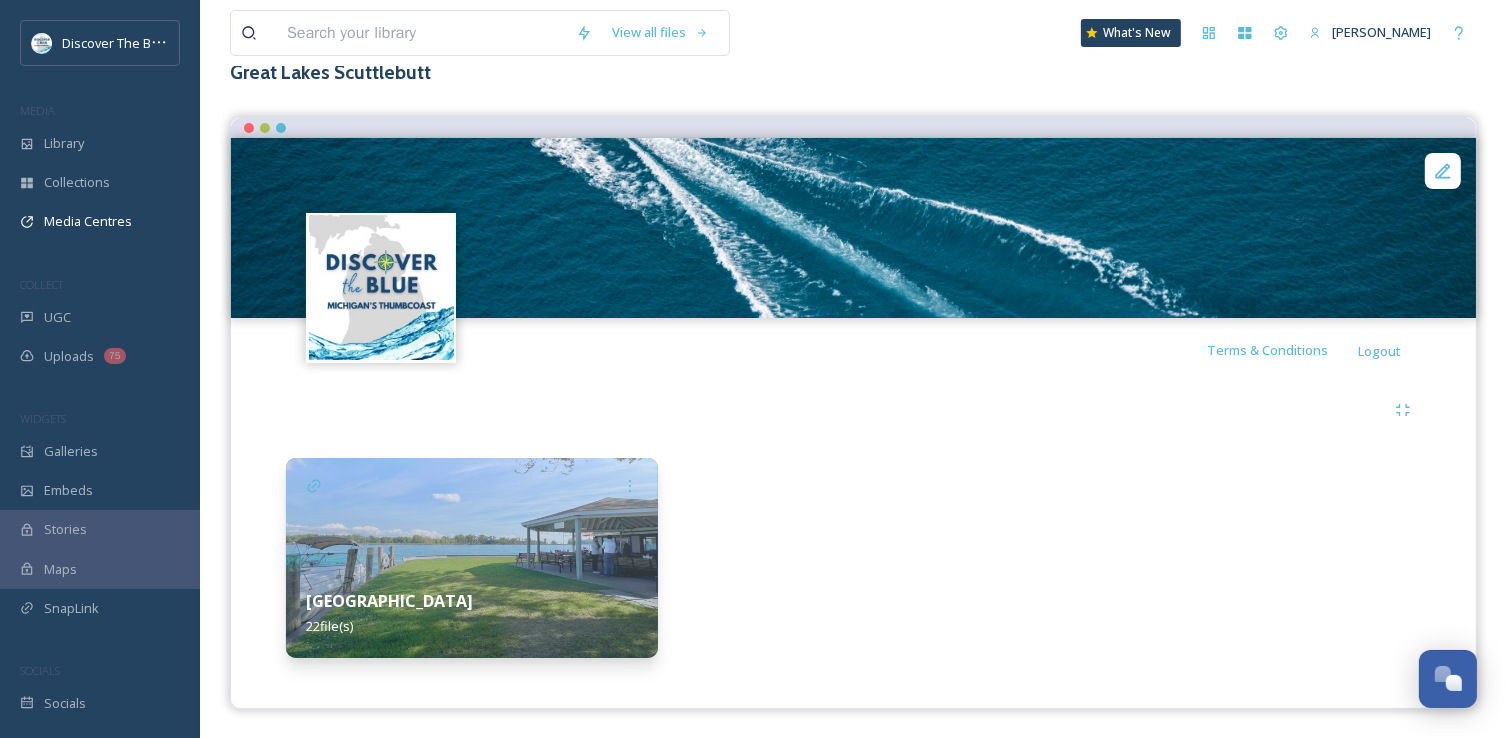 click at bounding box center [472, 558] 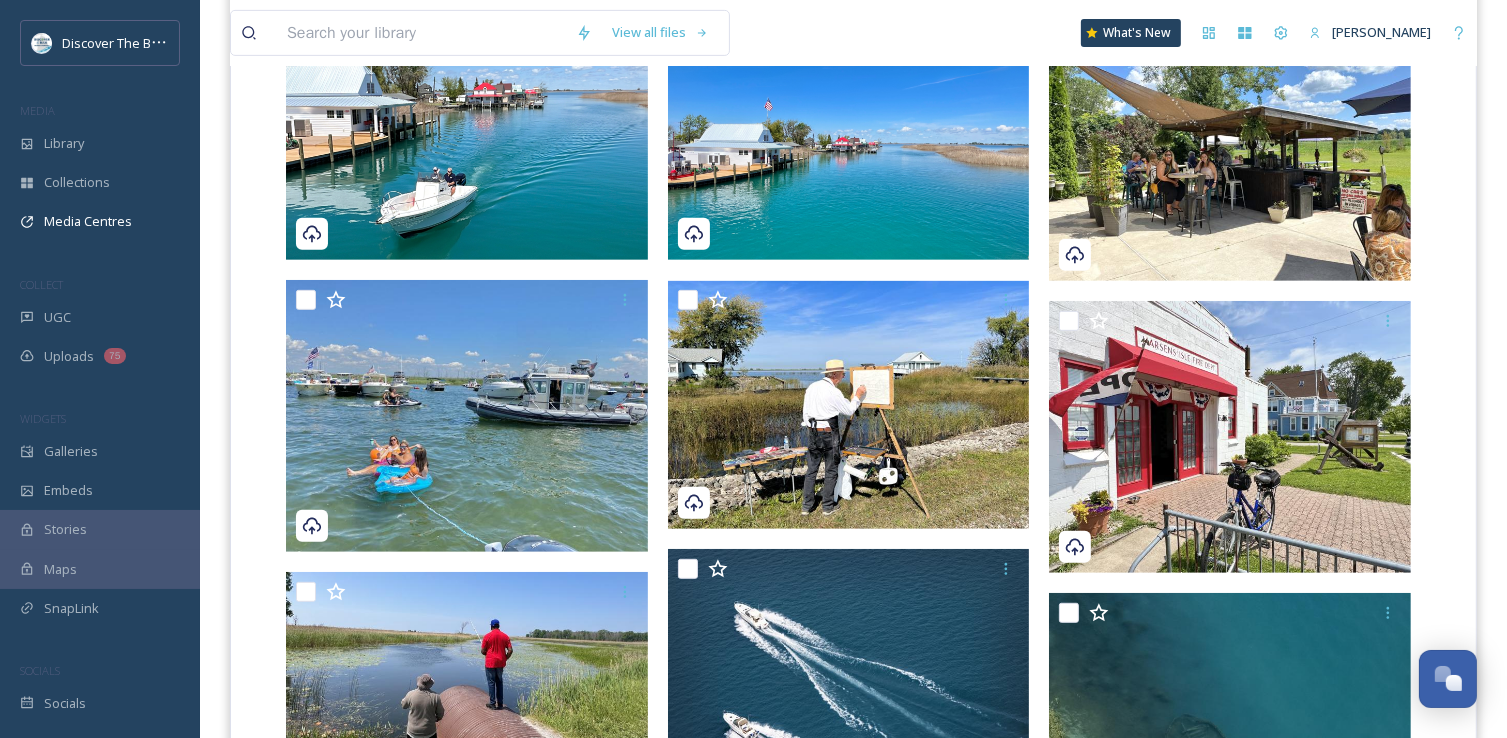 scroll, scrollTop: 600, scrollLeft: 0, axis: vertical 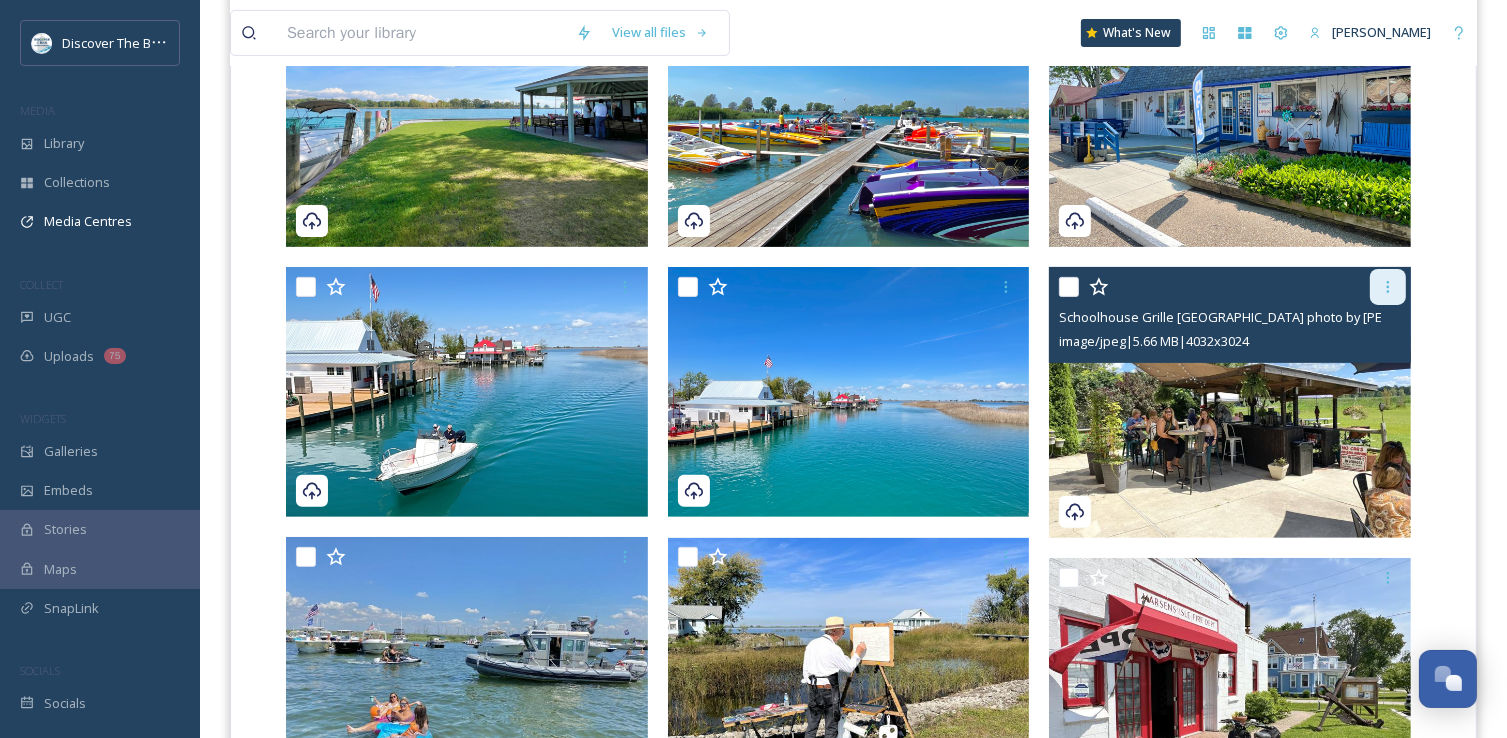 click 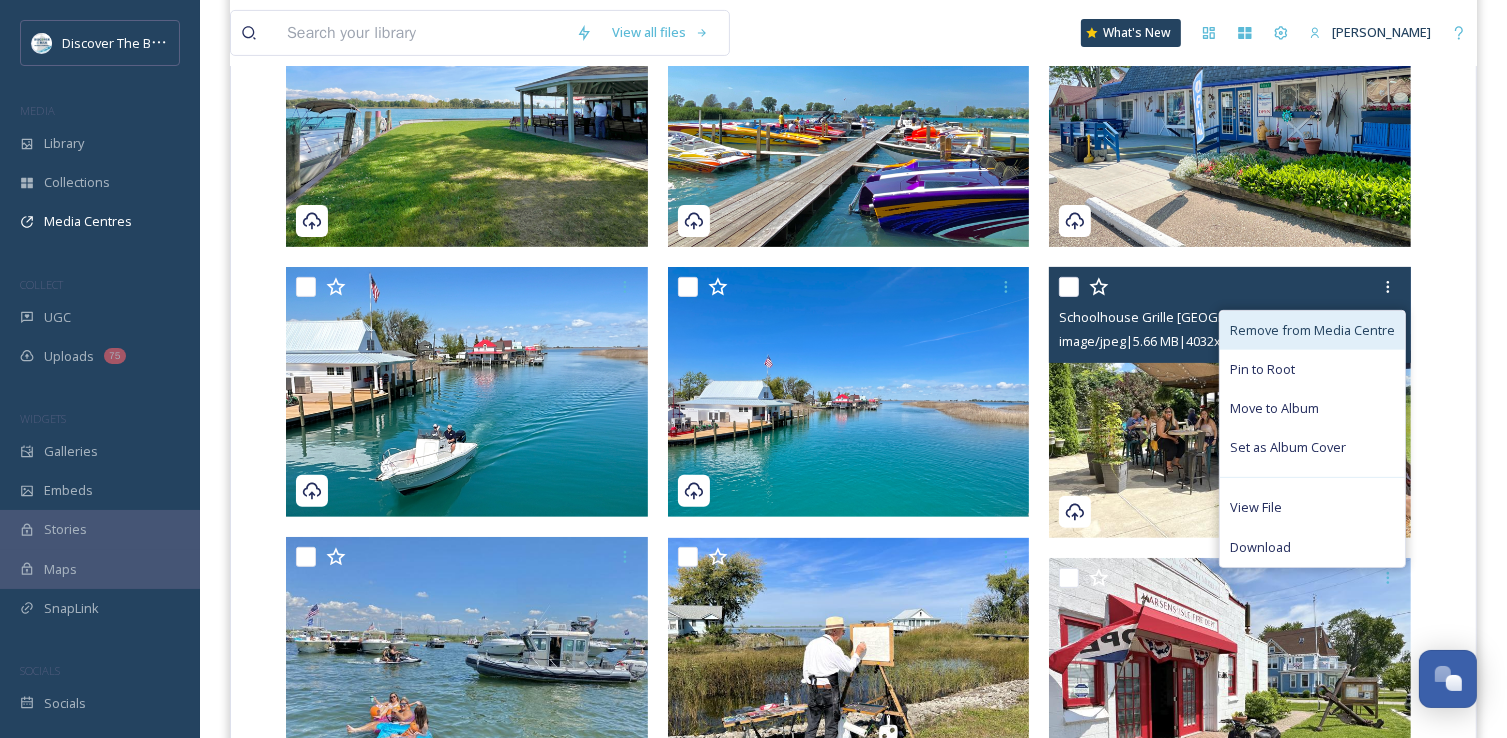 click on "Remove from Media Centre" at bounding box center (1312, 330) 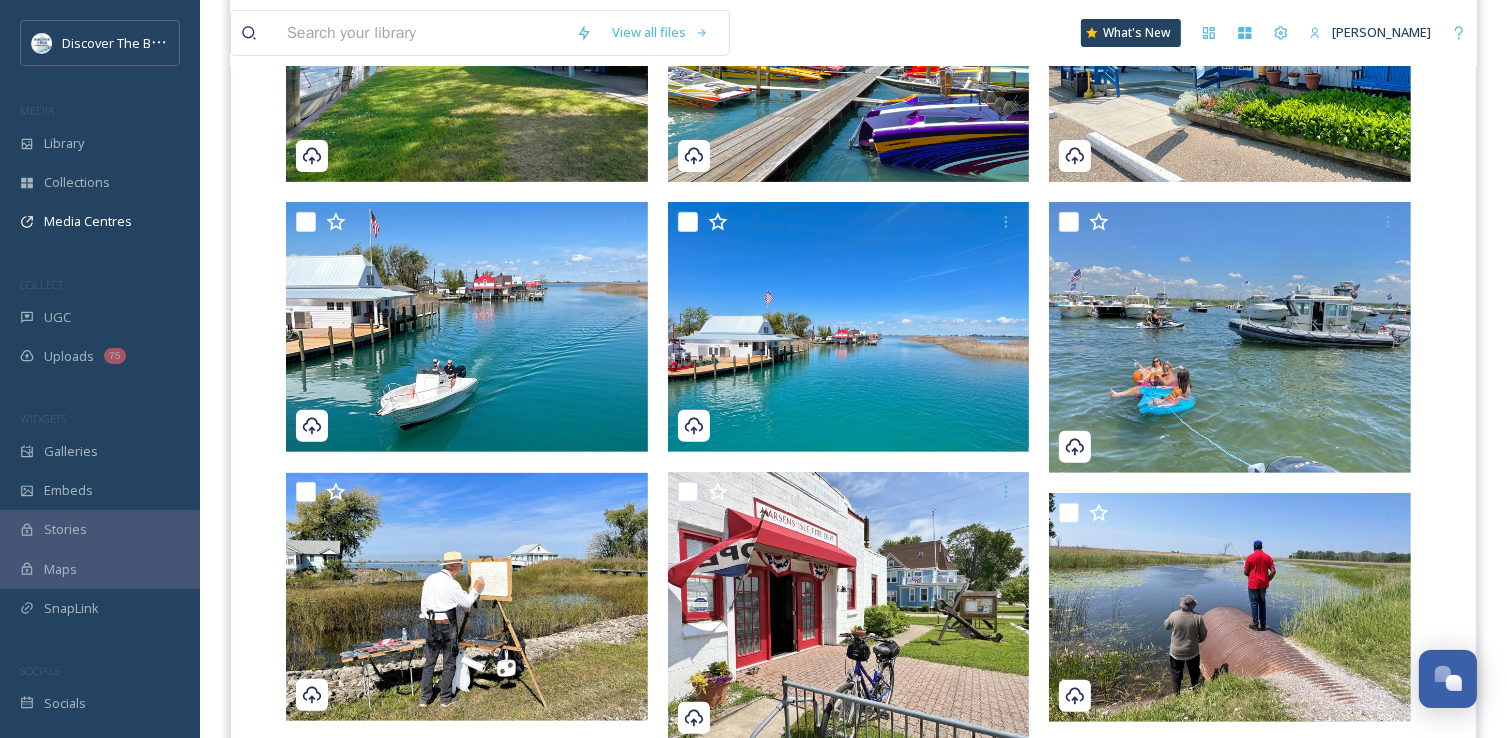 scroll, scrollTop: 700, scrollLeft: 0, axis: vertical 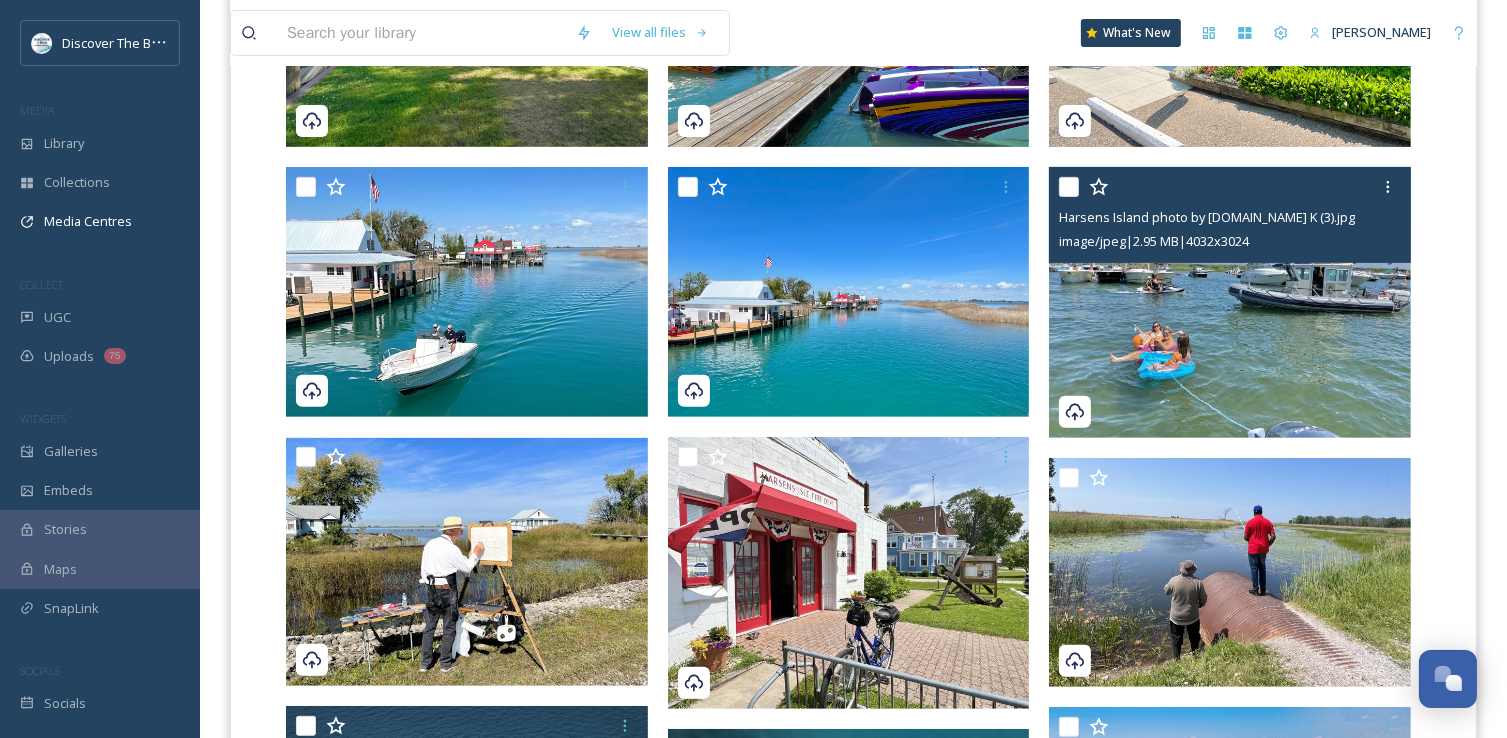 click at bounding box center [1230, 303] 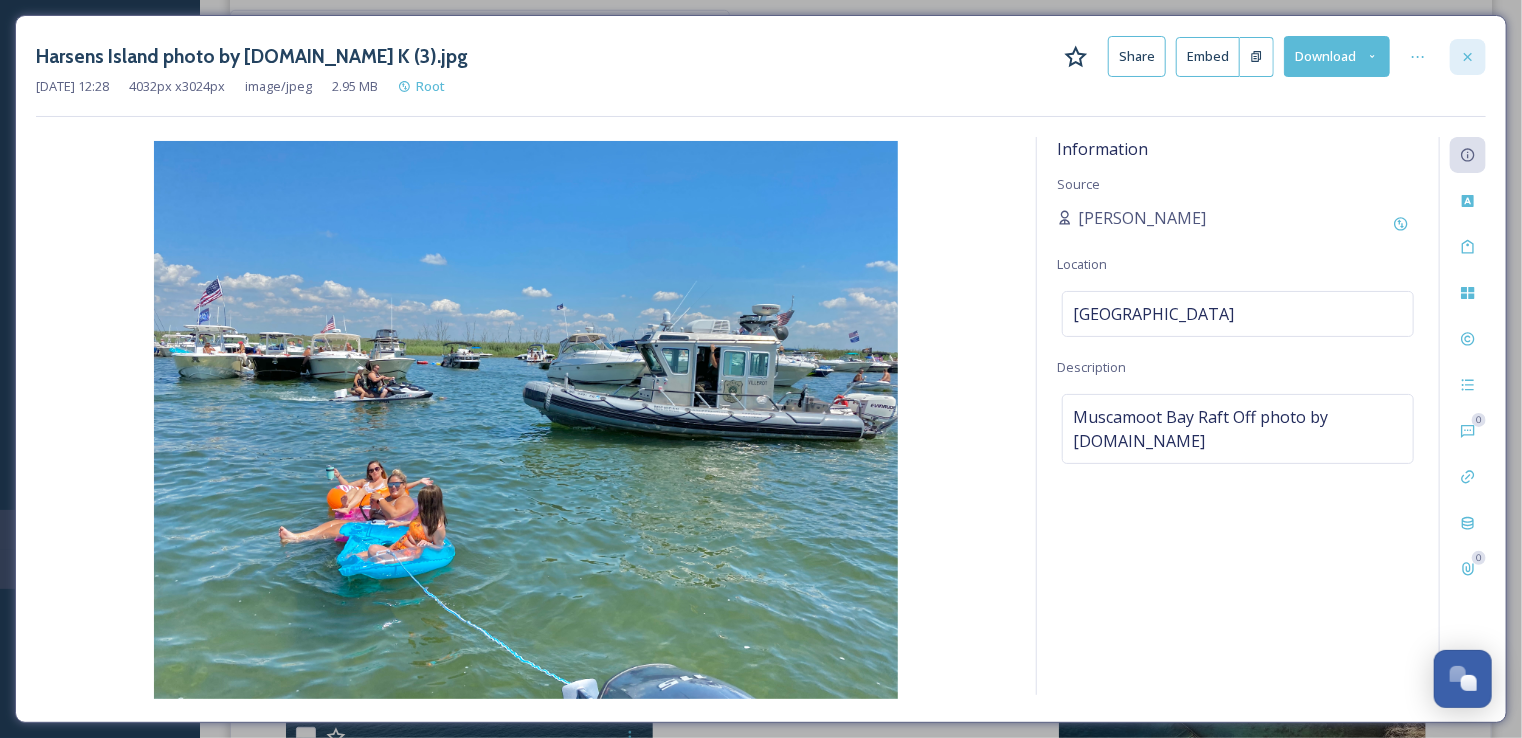 click 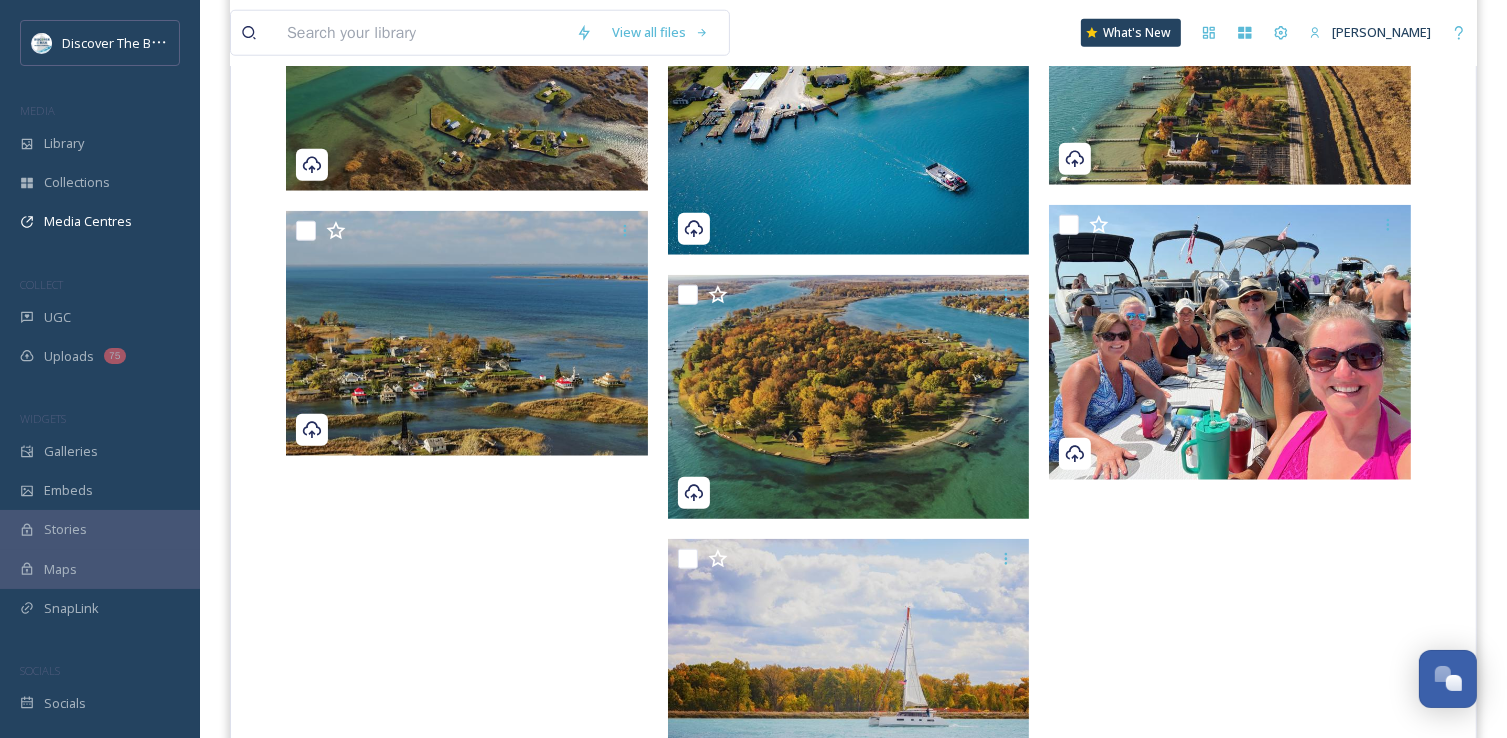 scroll, scrollTop: 1800, scrollLeft: 0, axis: vertical 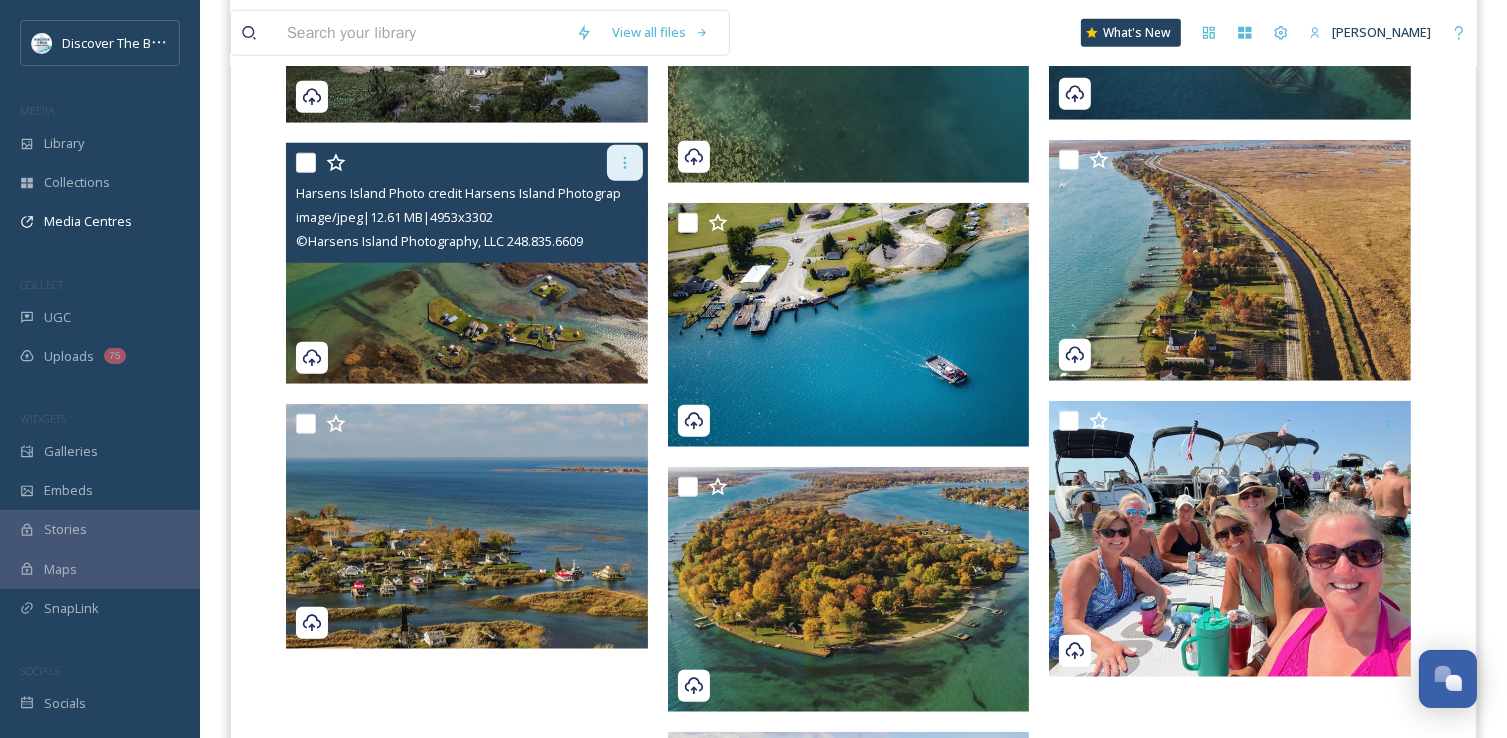 click at bounding box center (625, 163) 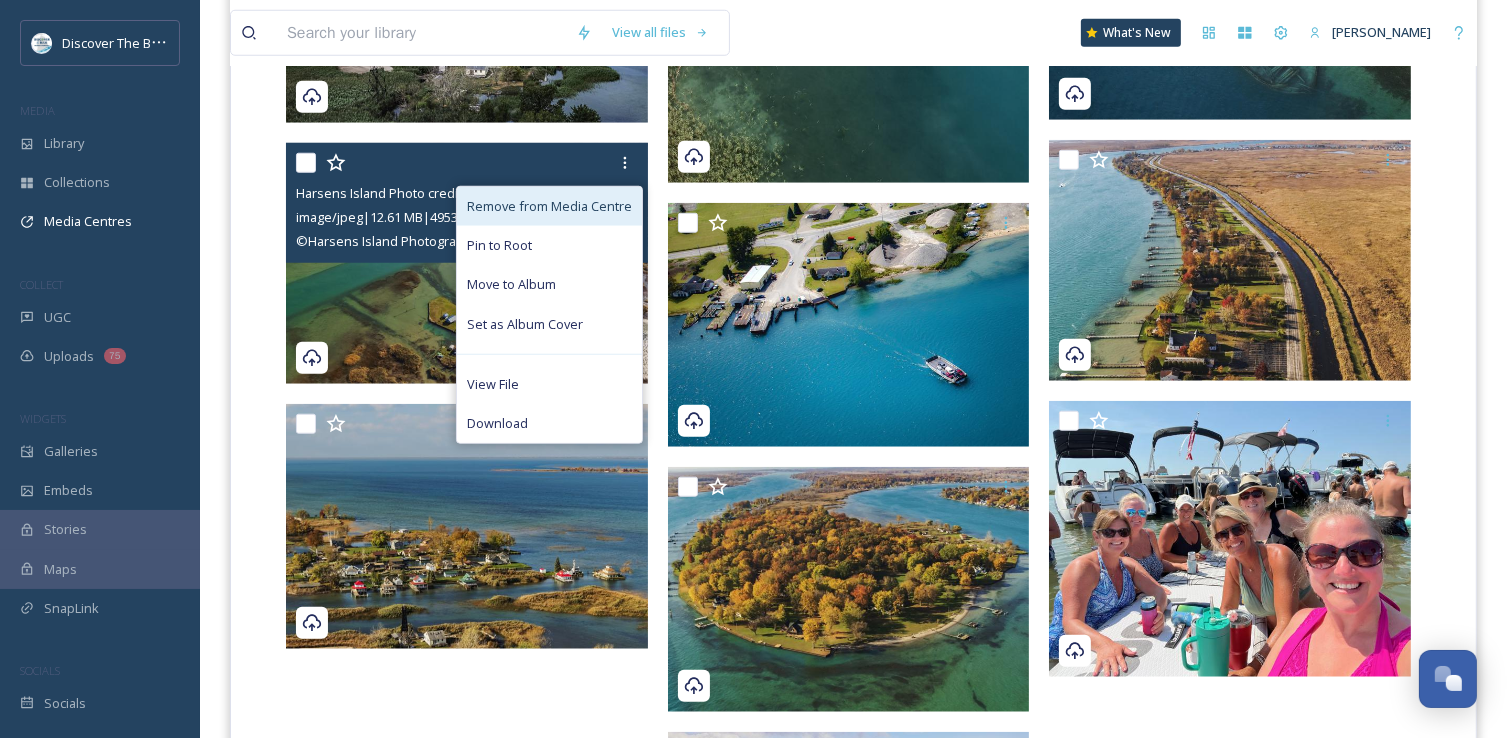 click on "Remove from Media Centre" at bounding box center (549, 206) 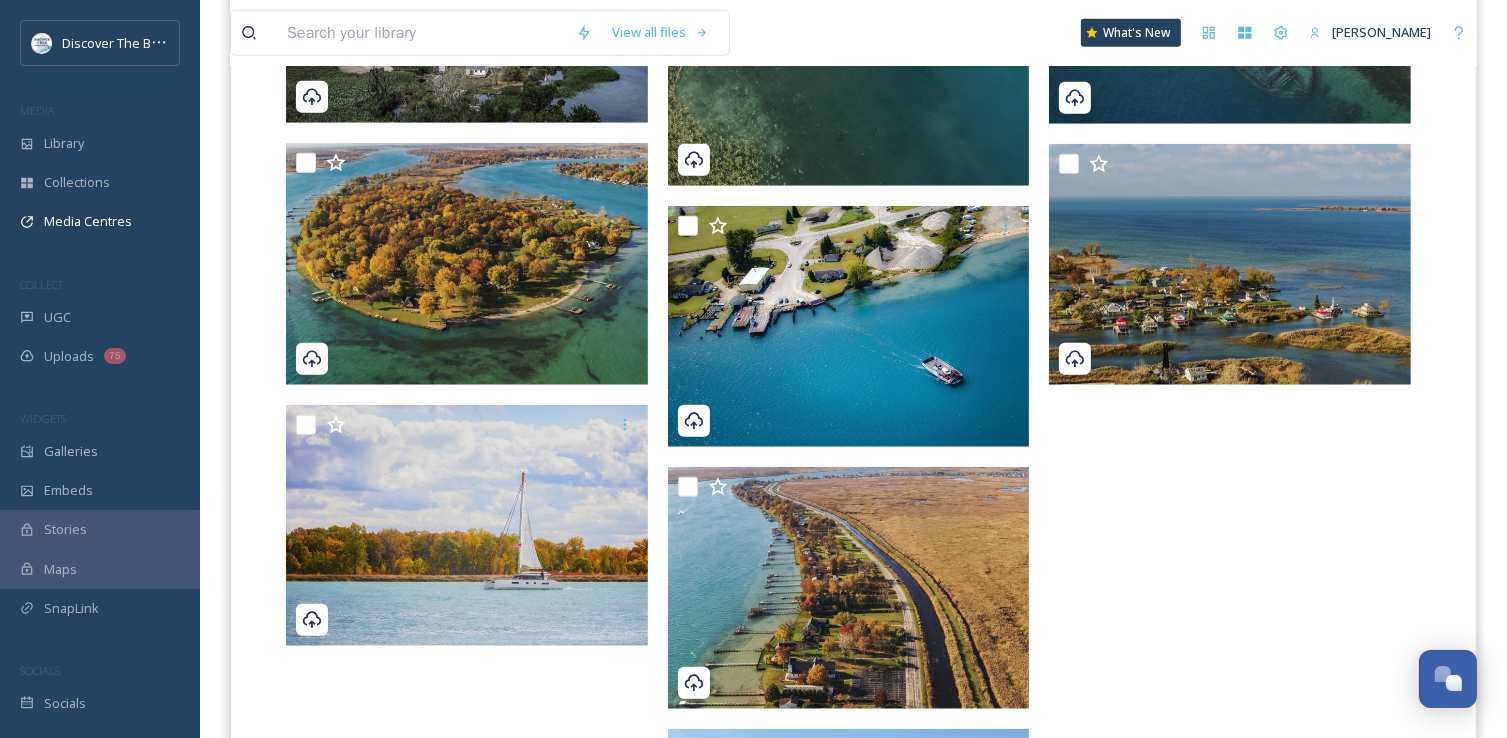 scroll, scrollTop: 1986, scrollLeft: 0, axis: vertical 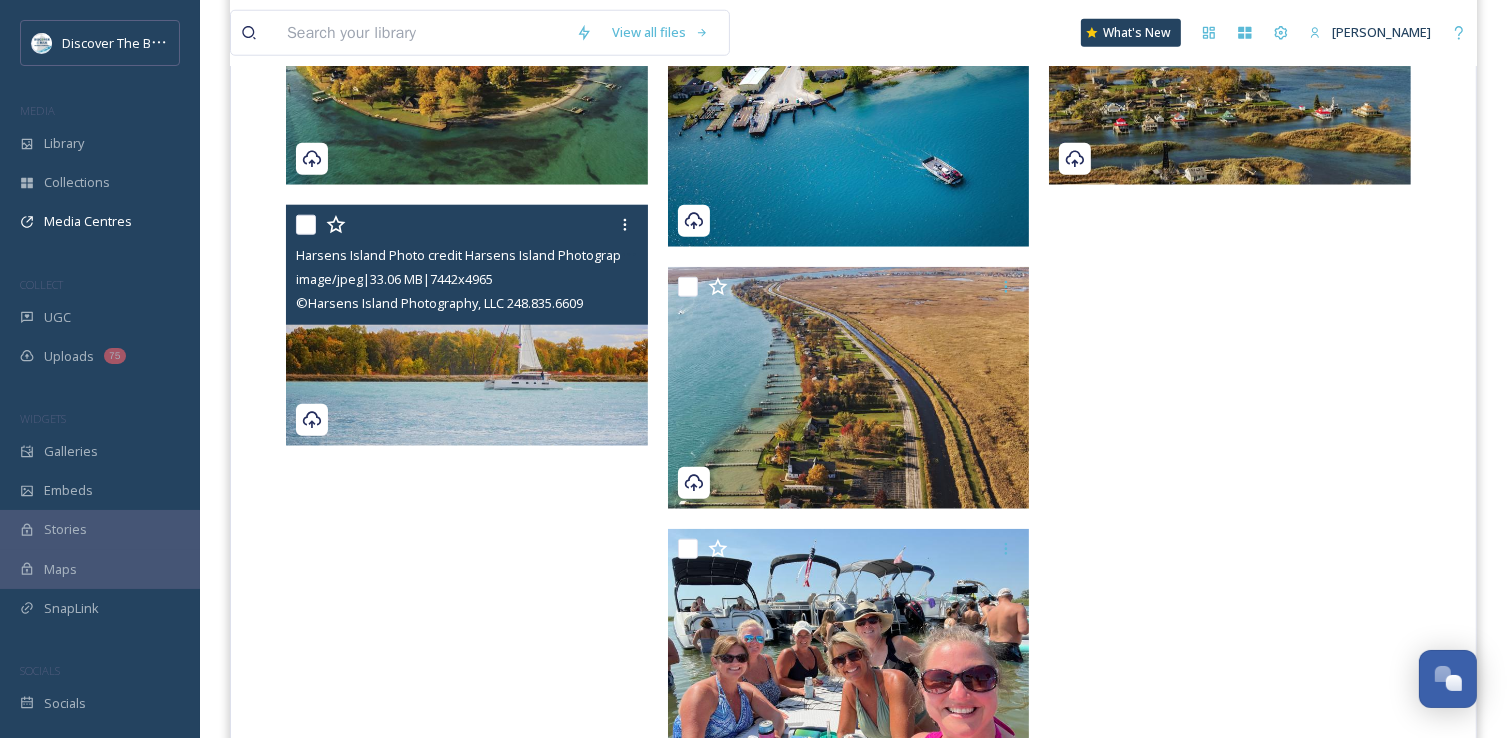 click at bounding box center [467, 326] 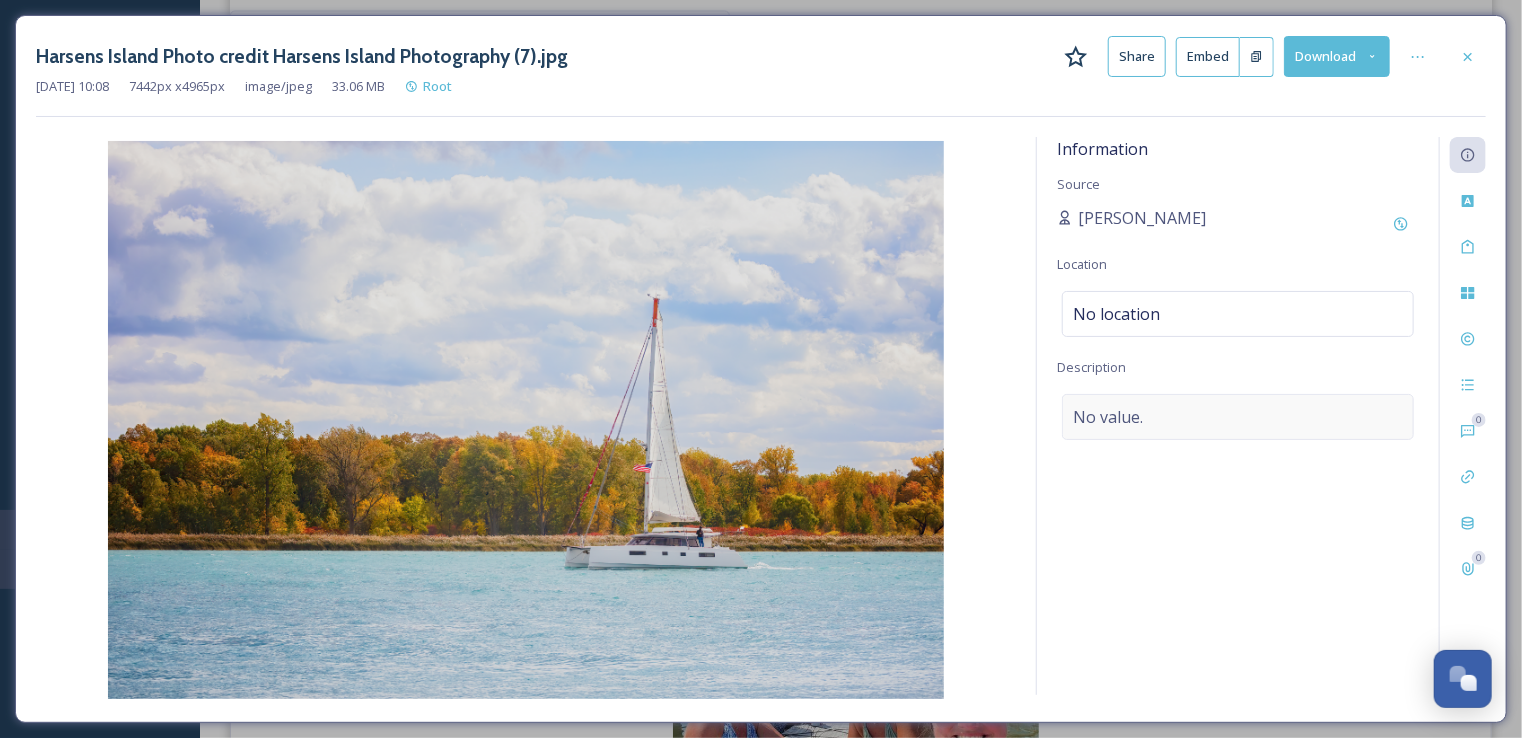 click on "No value." at bounding box center (1238, 417) 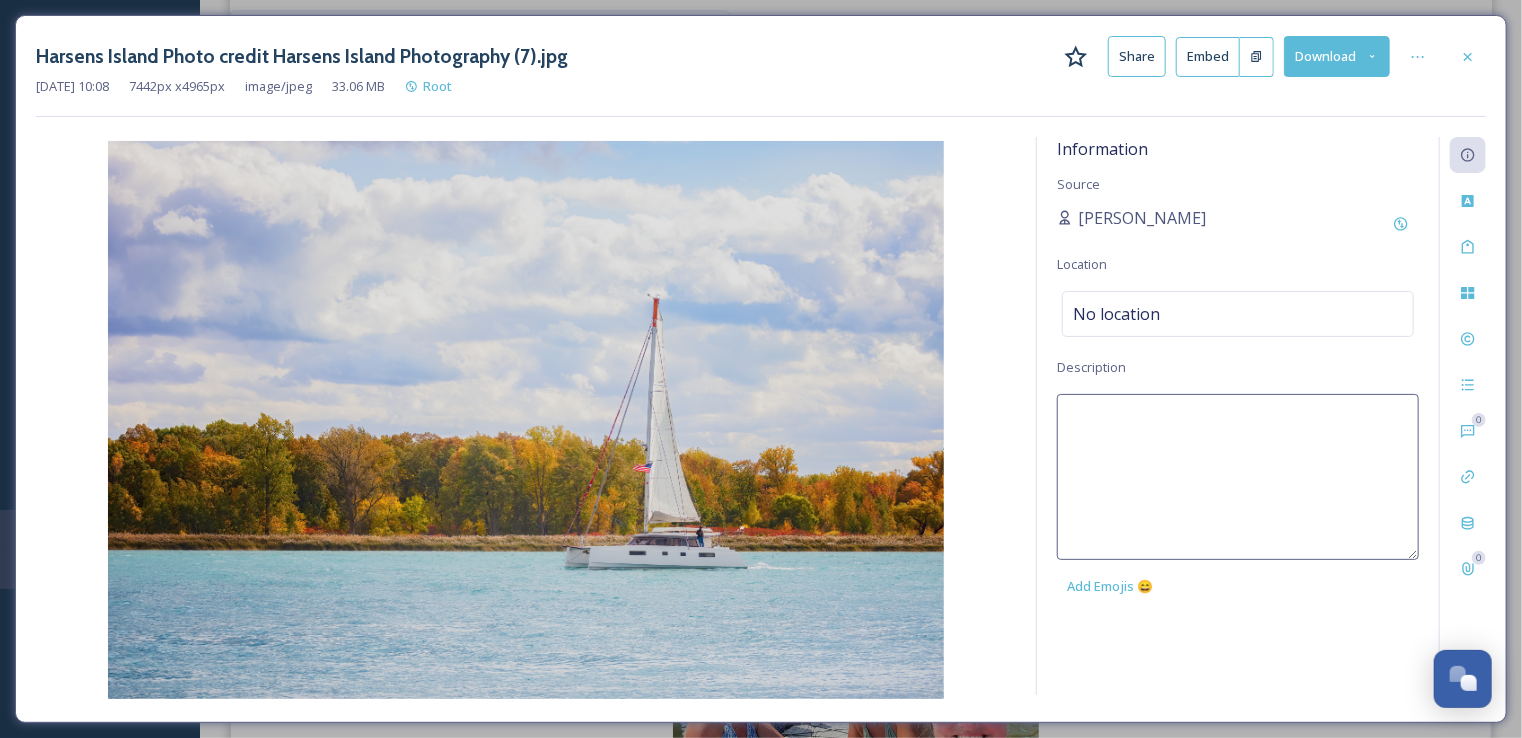 click at bounding box center (1238, 477) 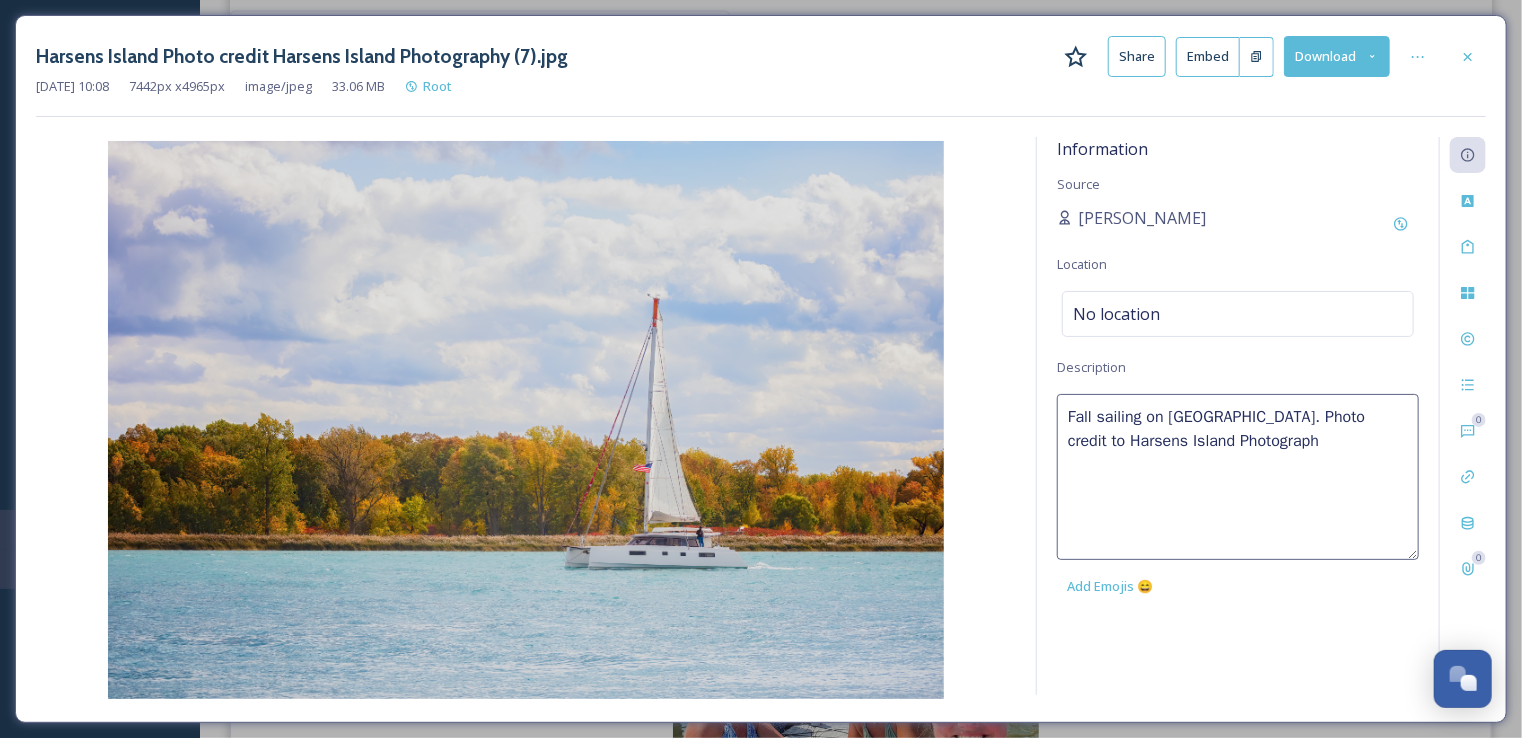 type on "Fall sailing on [GEOGRAPHIC_DATA]. Photo credit to Harsens Island Photography" 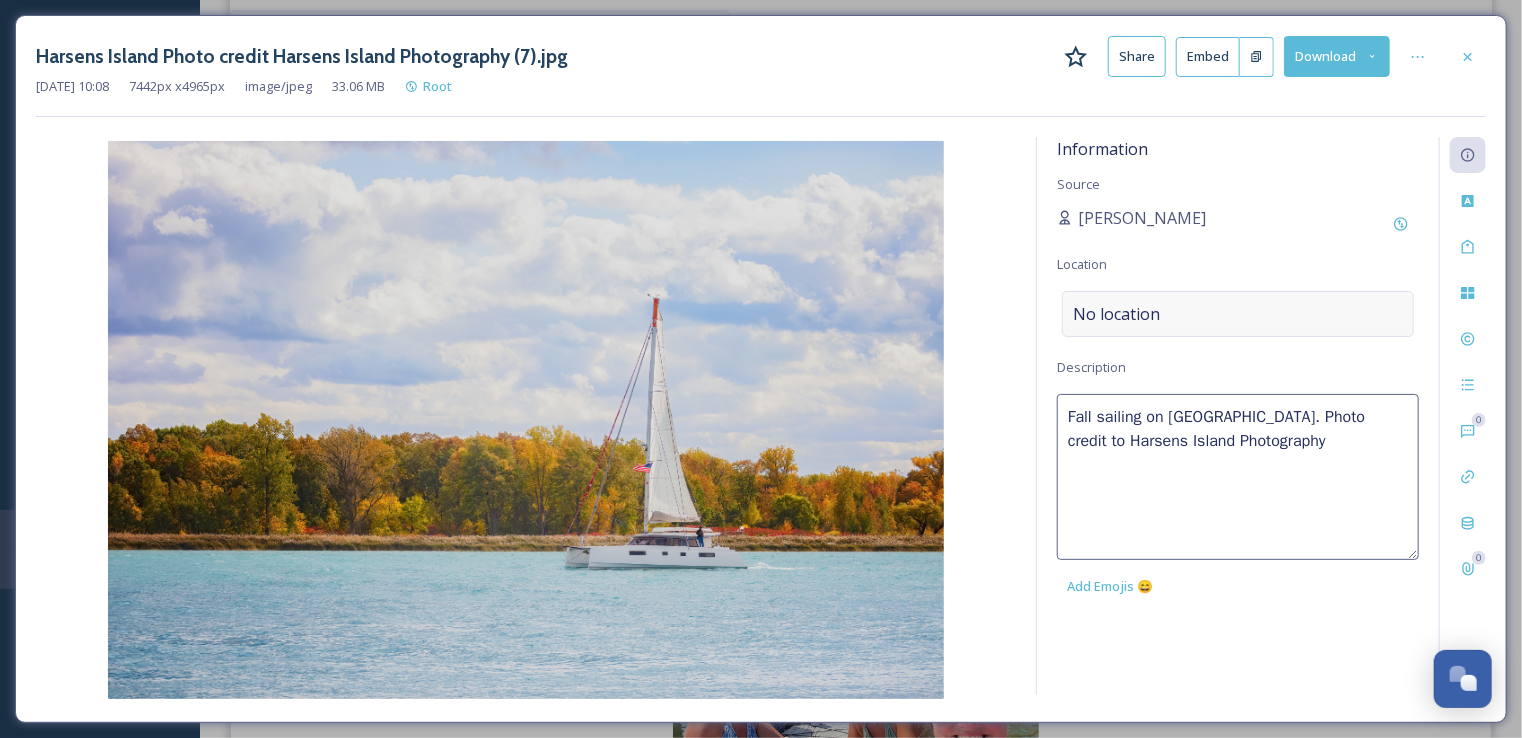 click on "No location" at bounding box center (1116, 314) 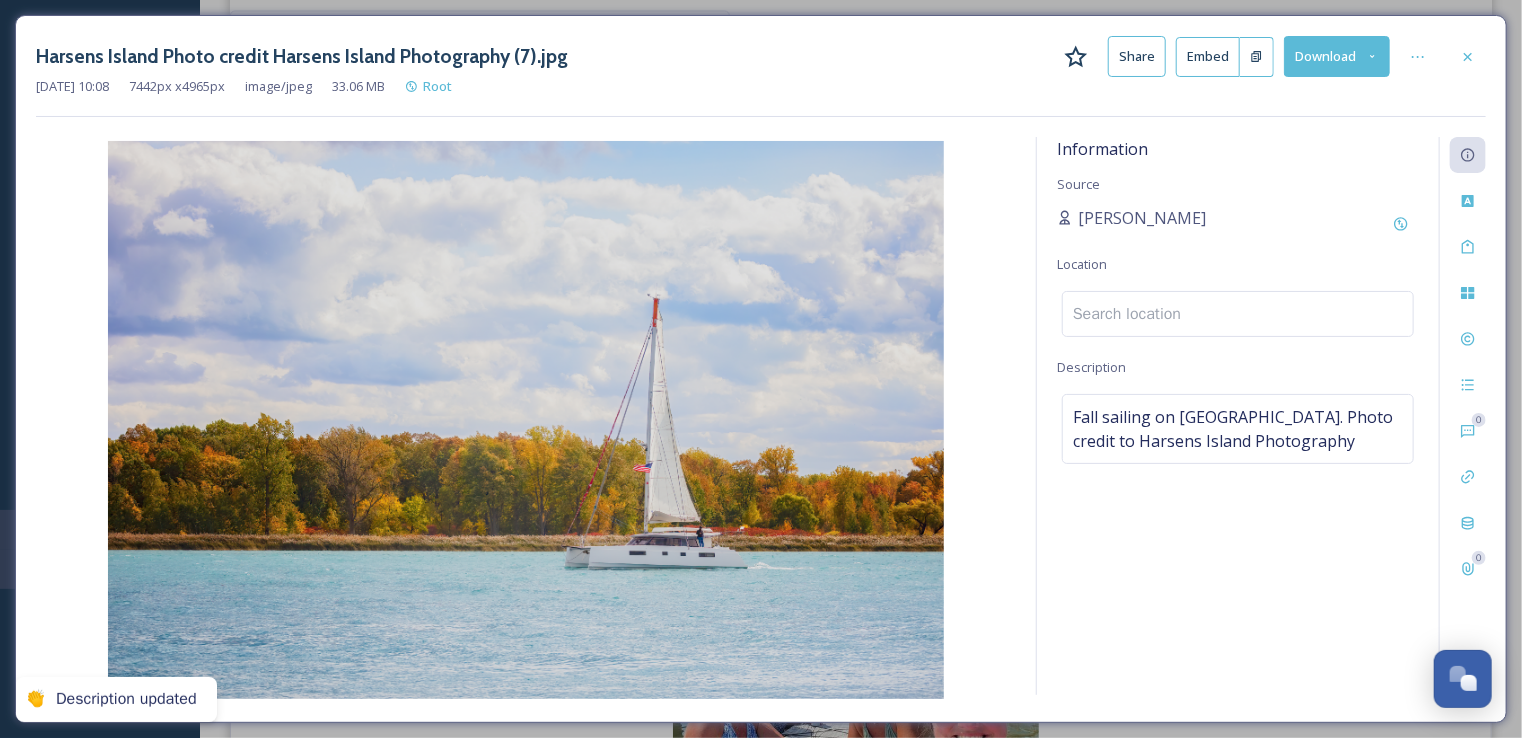 click at bounding box center (1238, 314) 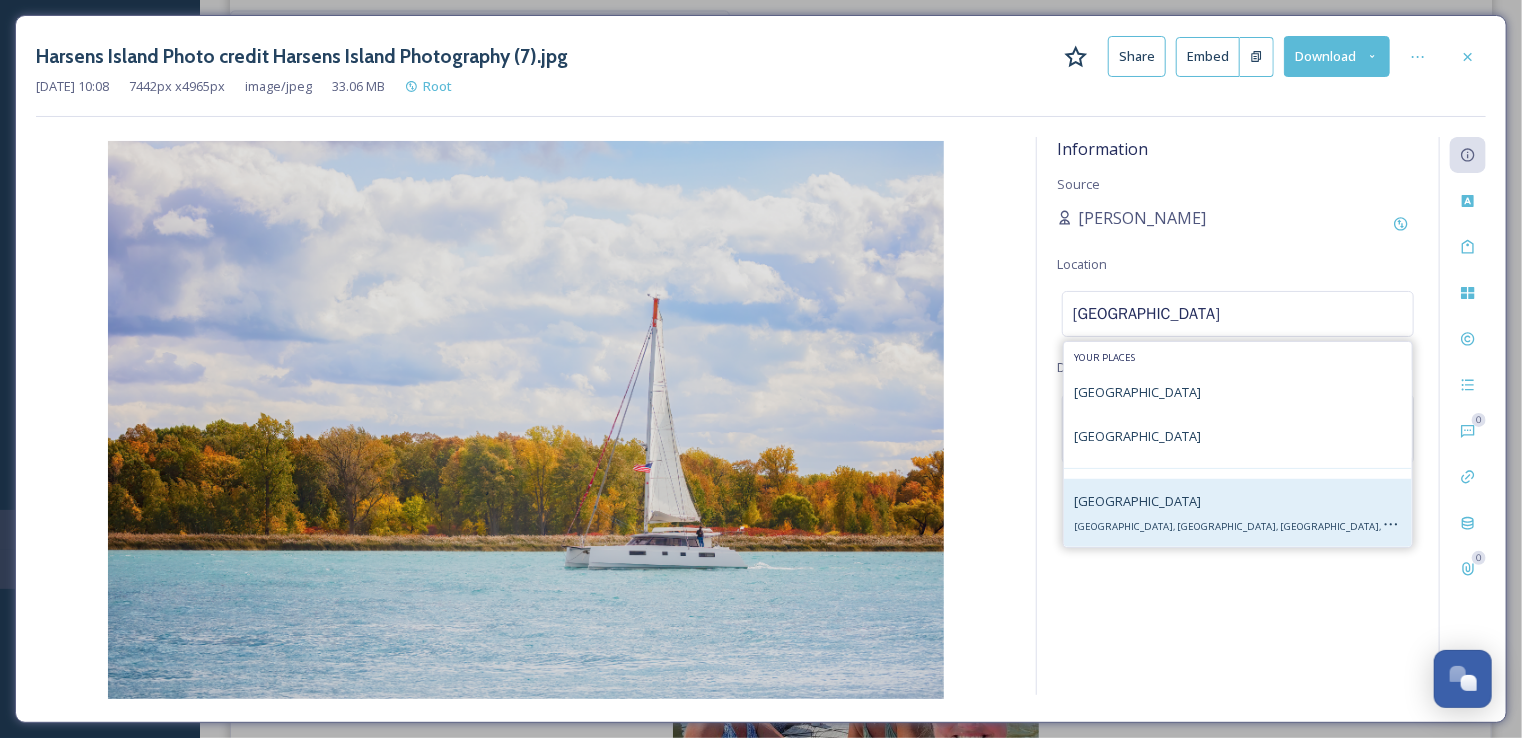 type on "[GEOGRAPHIC_DATA]" 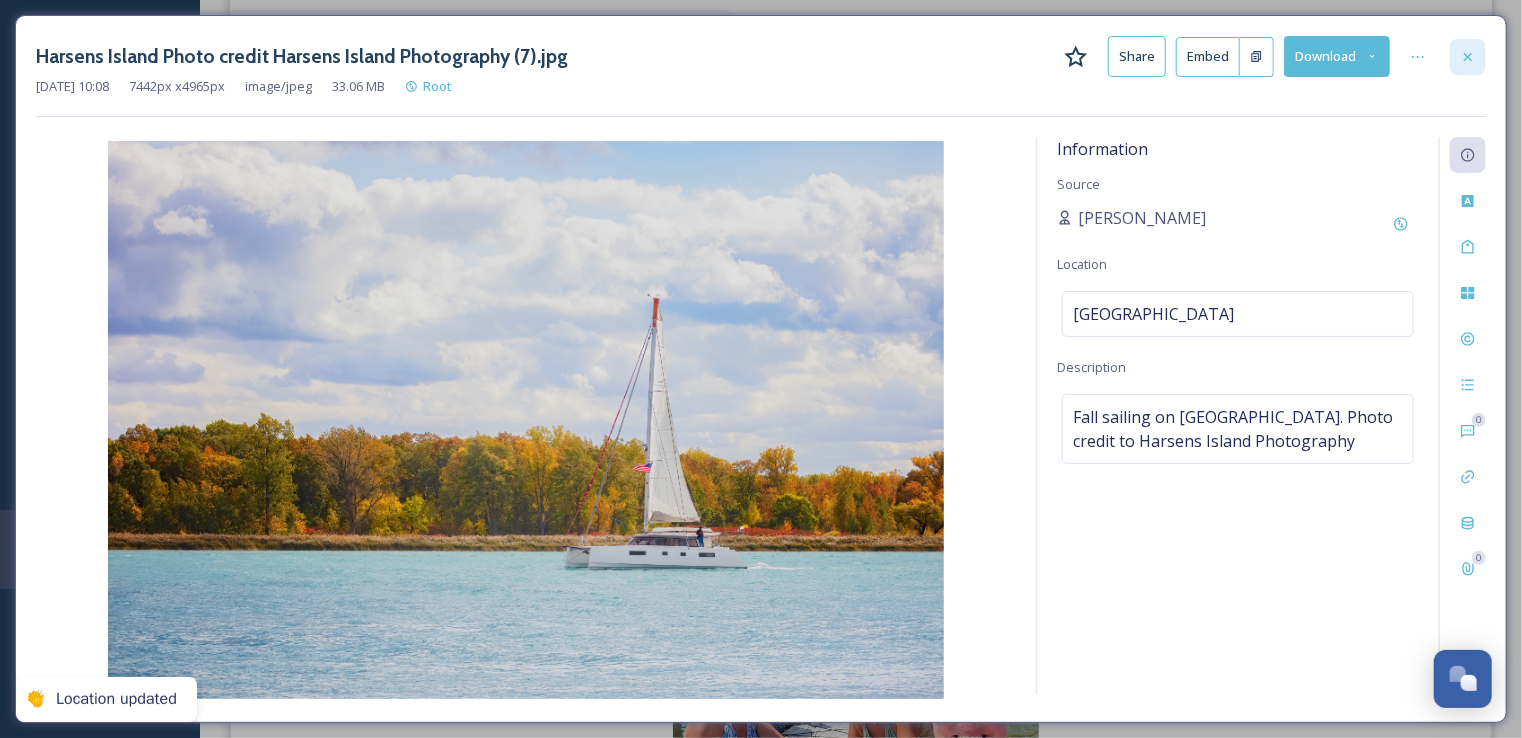 click 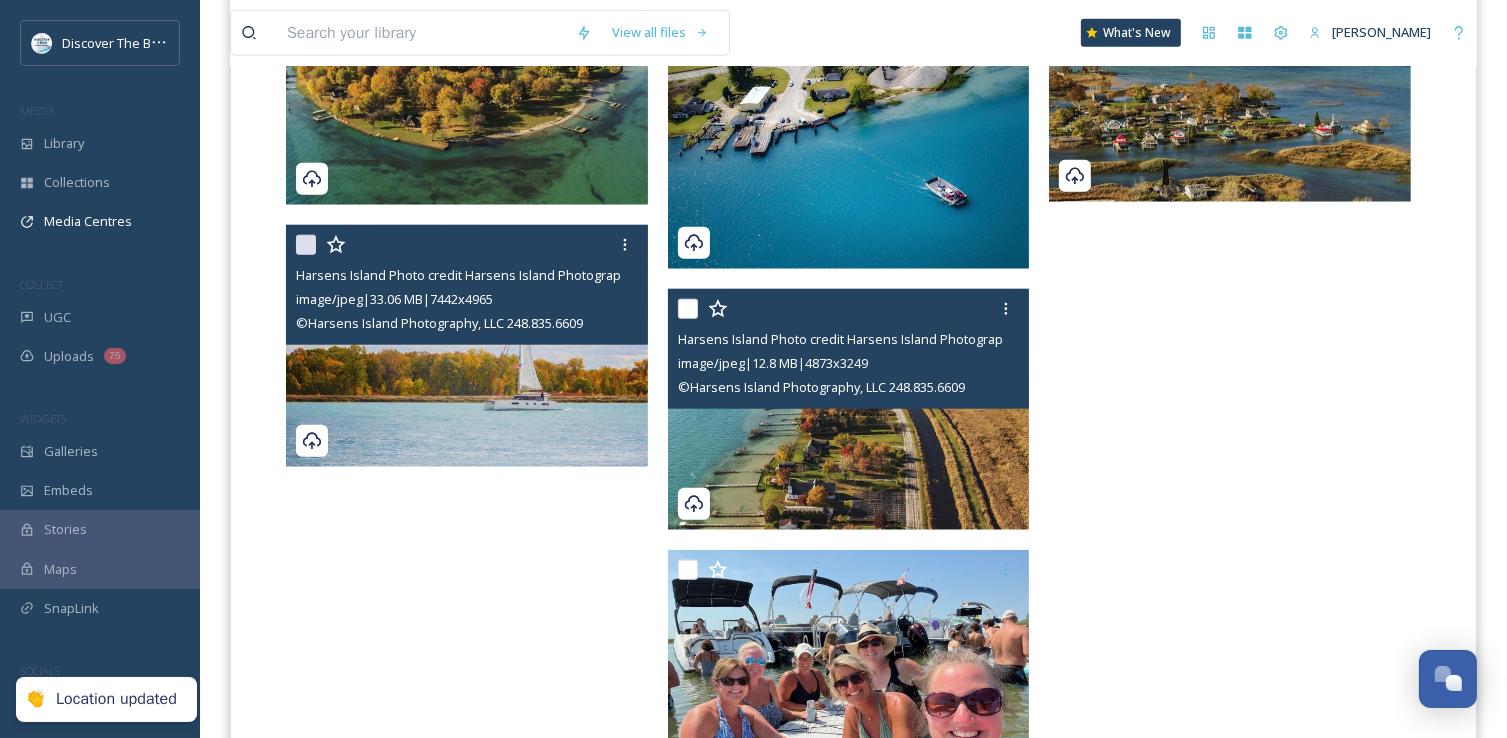 click at bounding box center (849, 410) 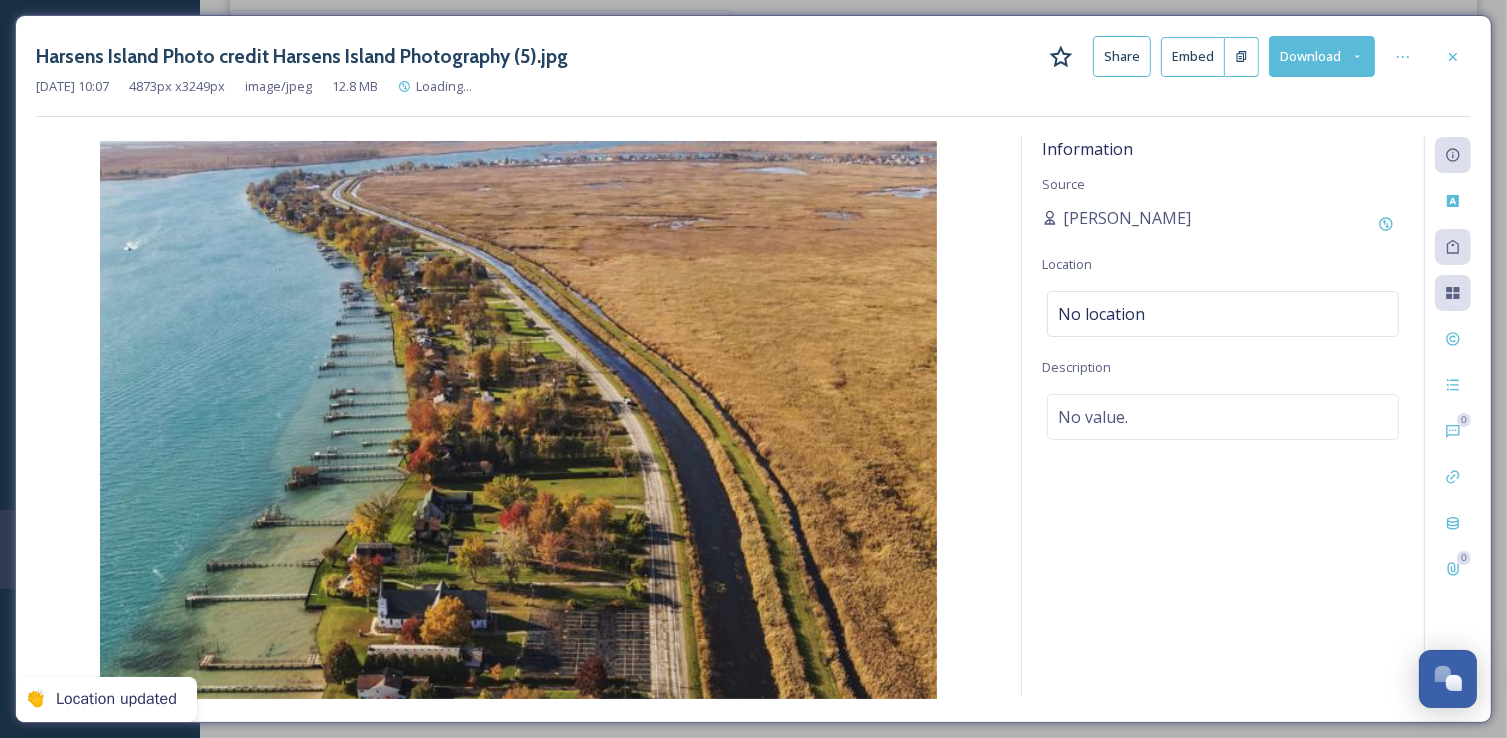 scroll, scrollTop: 1916, scrollLeft: 0, axis: vertical 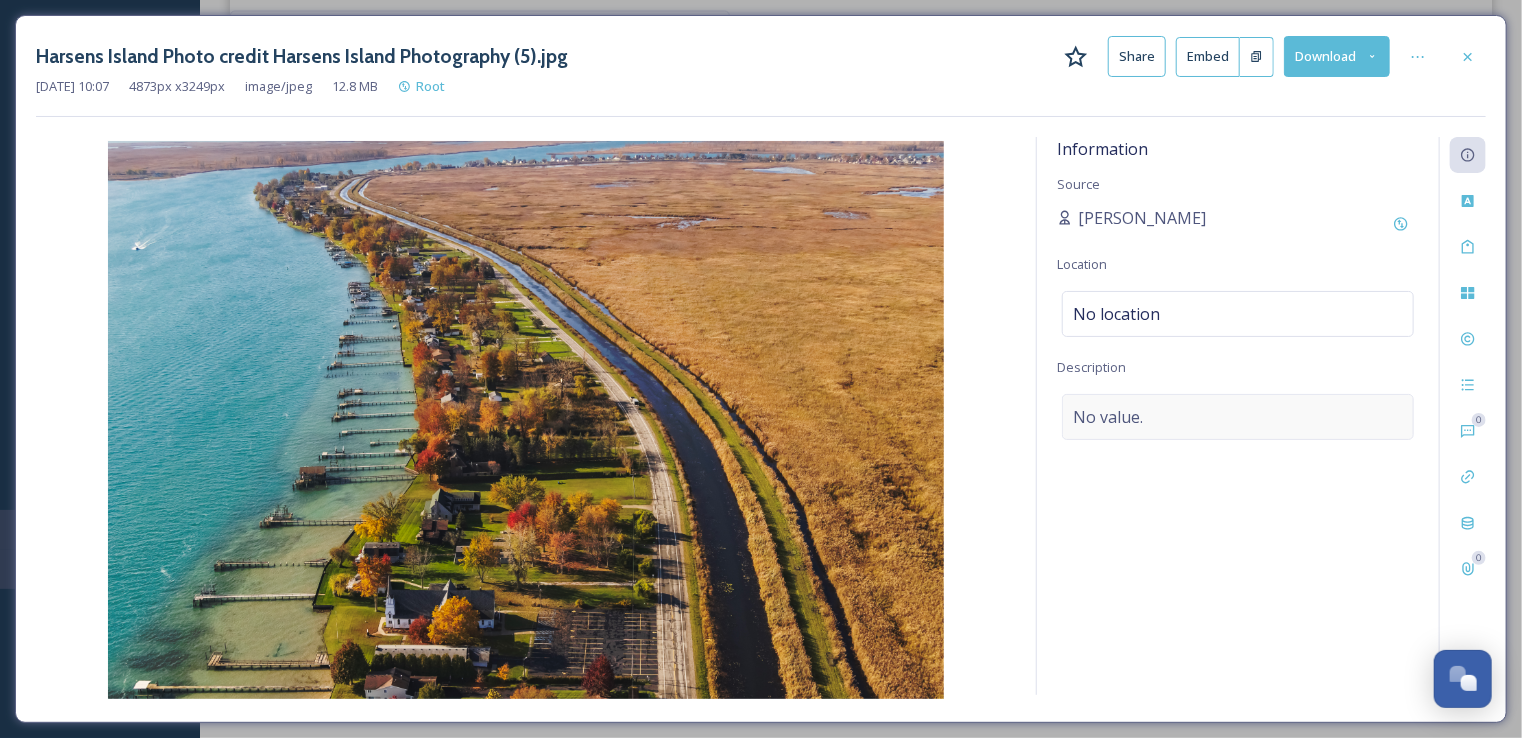 click on "No value." at bounding box center (1238, 417) 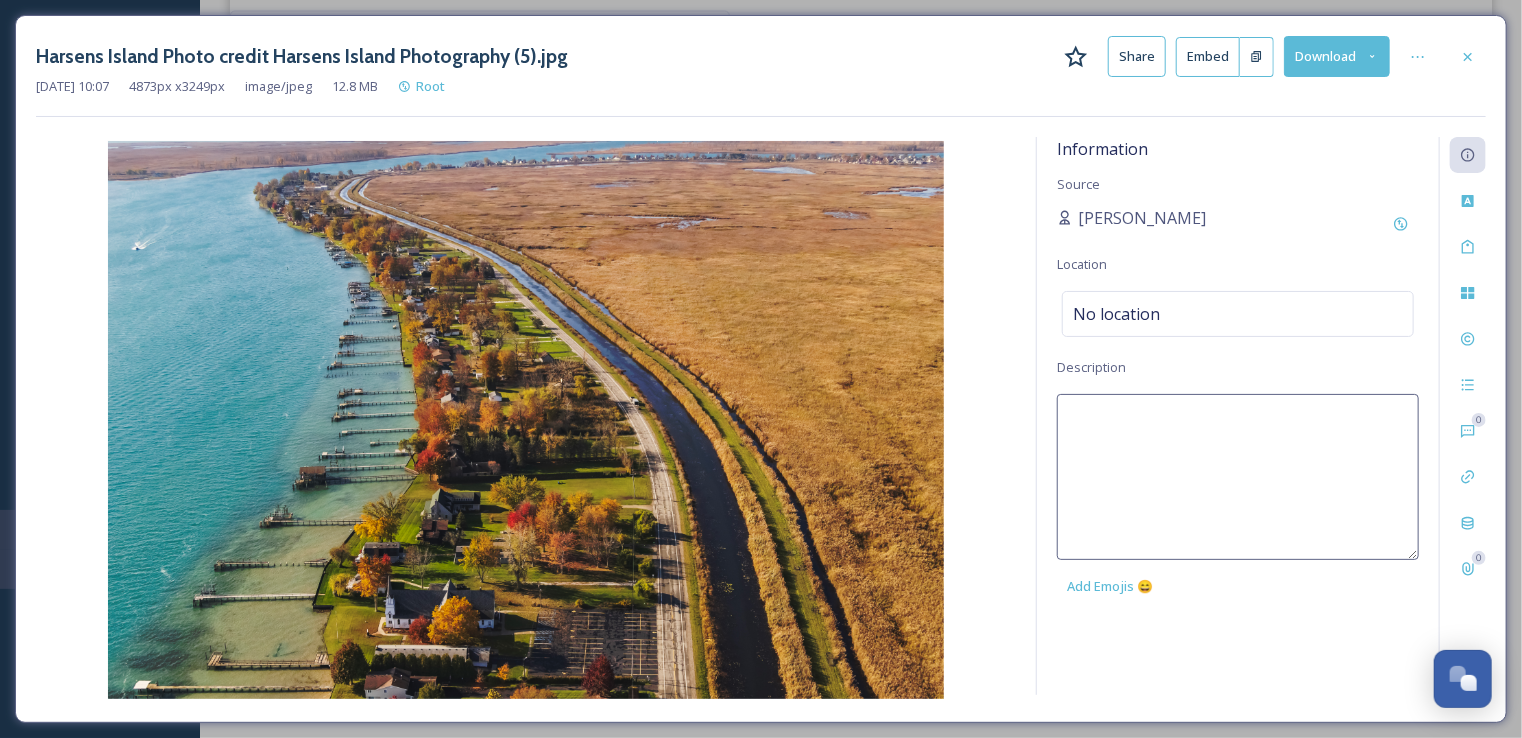 click at bounding box center (1238, 477) 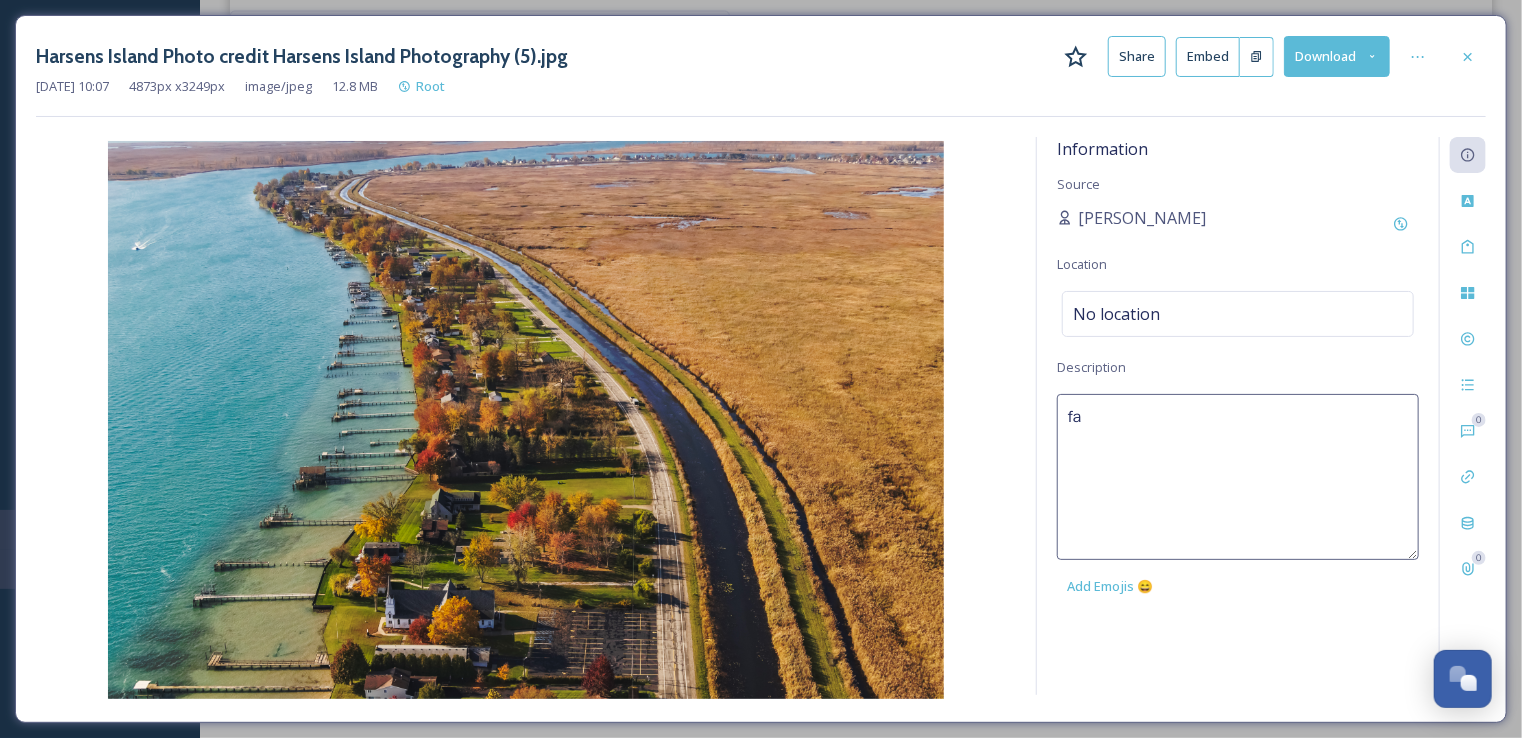type on "f" 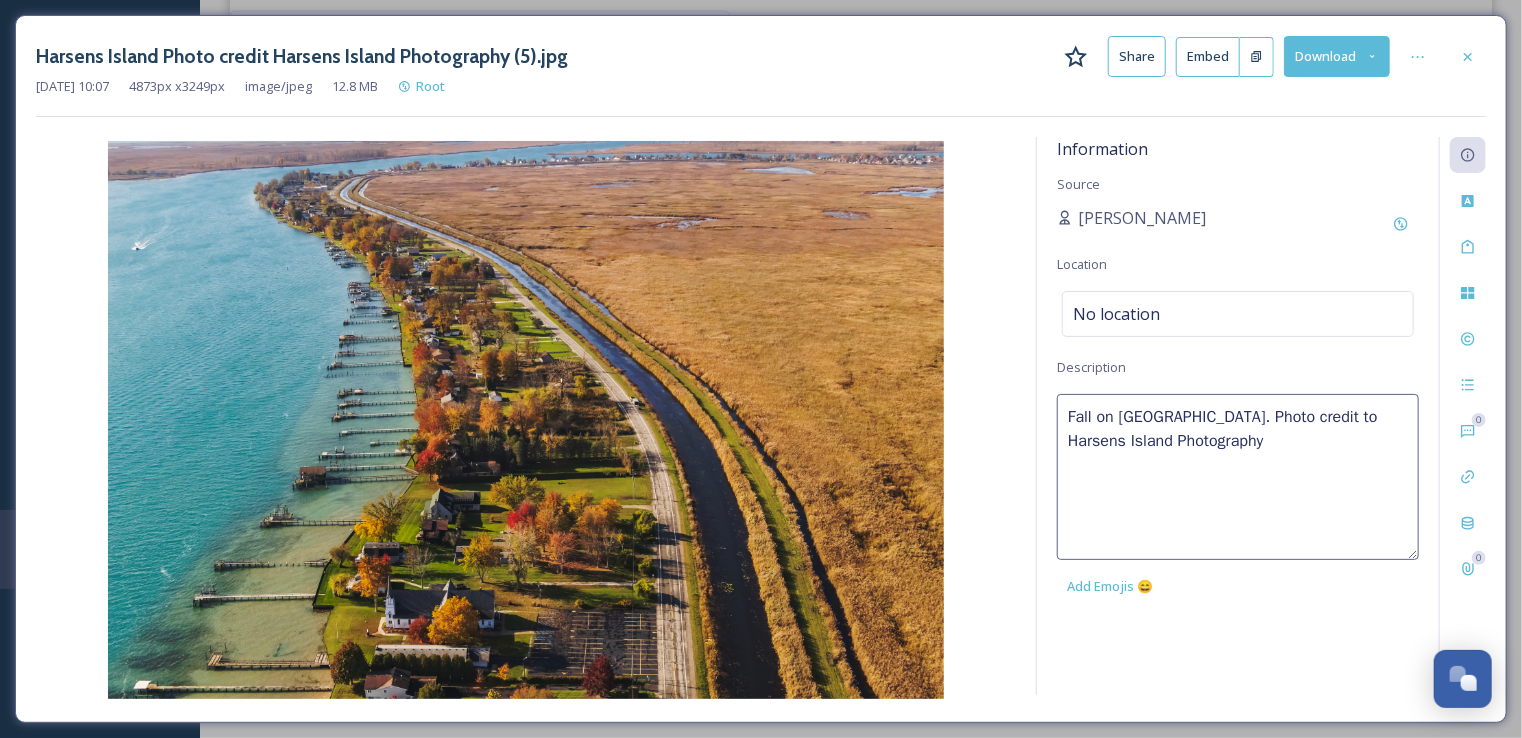 type on "Fall on [GEOGRAPHIC_DATA]. Photo credit to Harsens Island Photography" 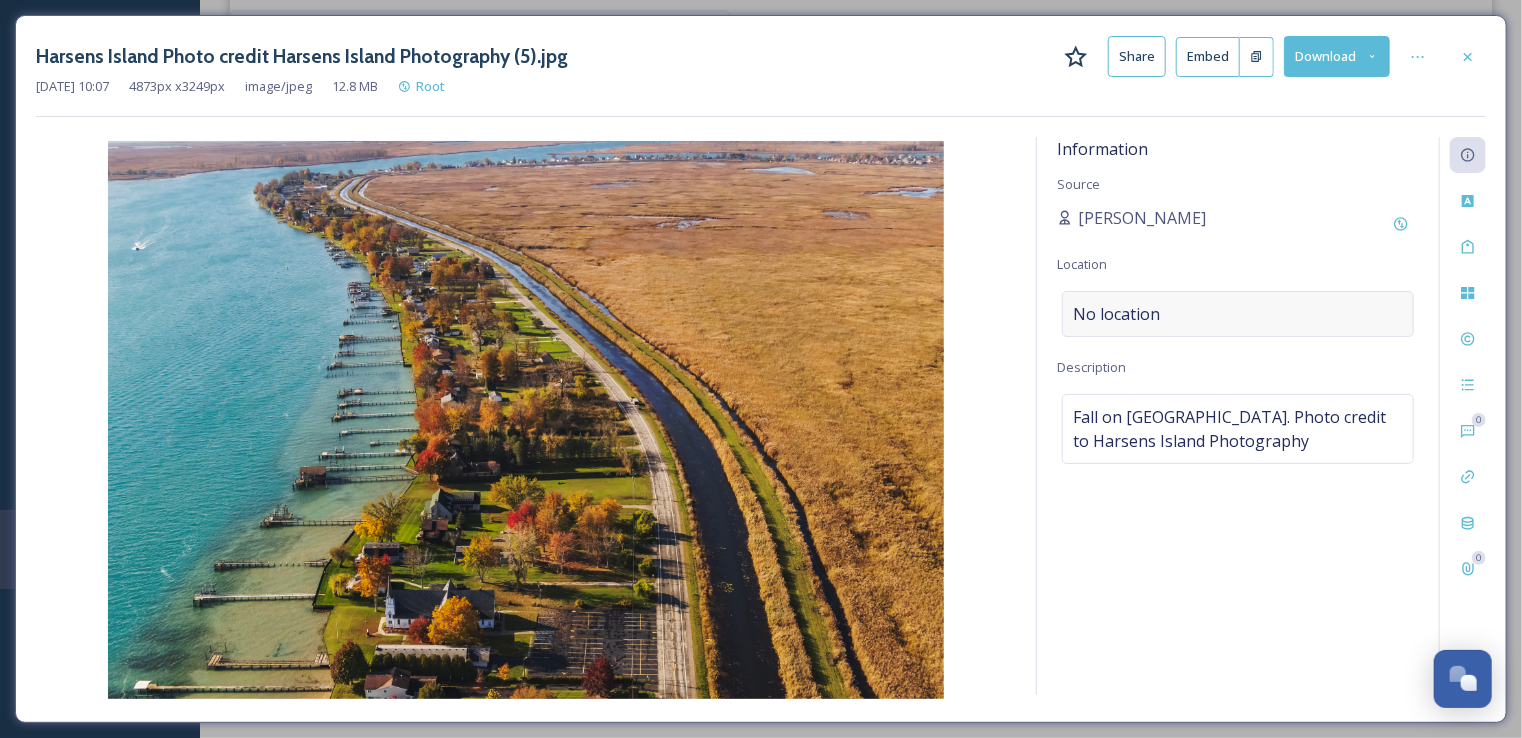 click on "No location" at bounding box center (1238, 314) 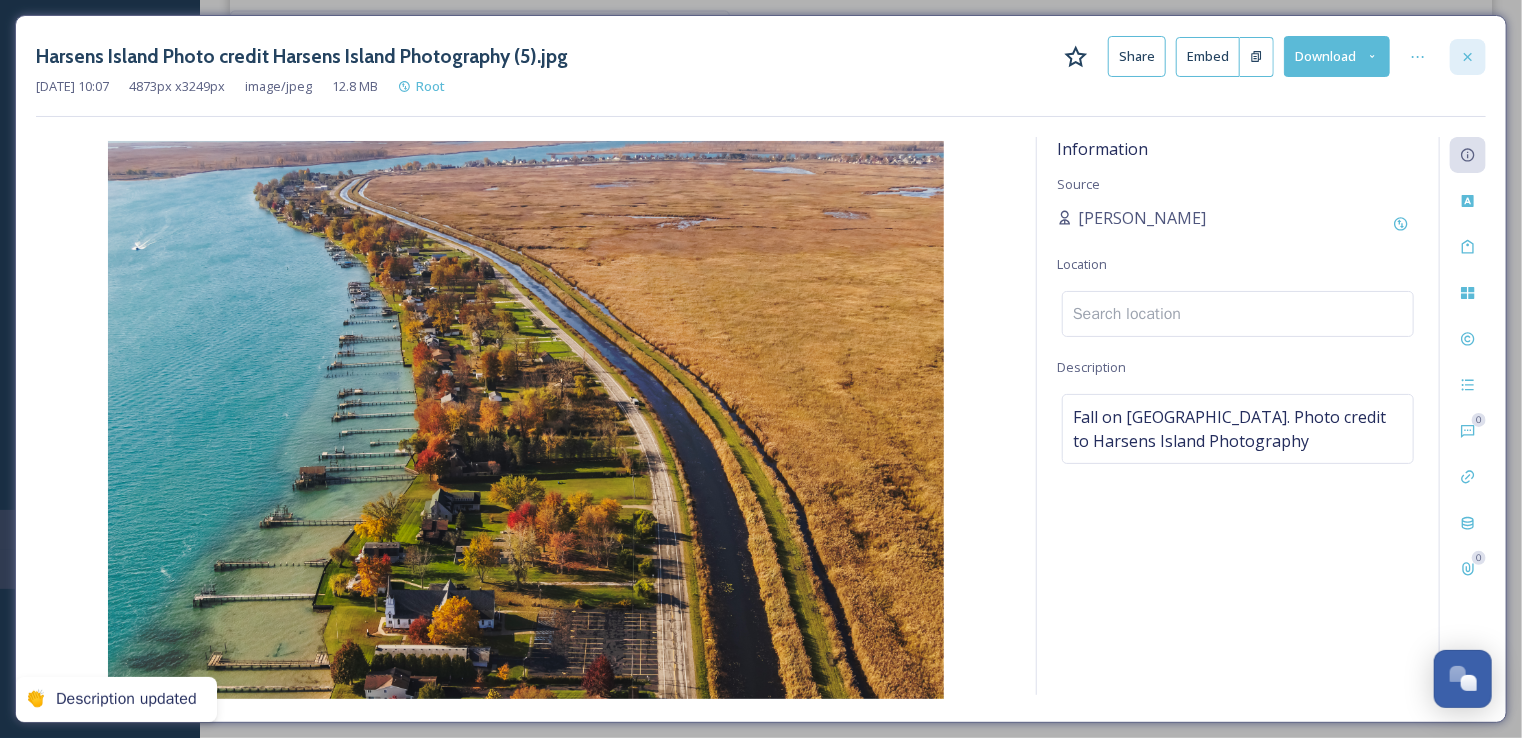 click 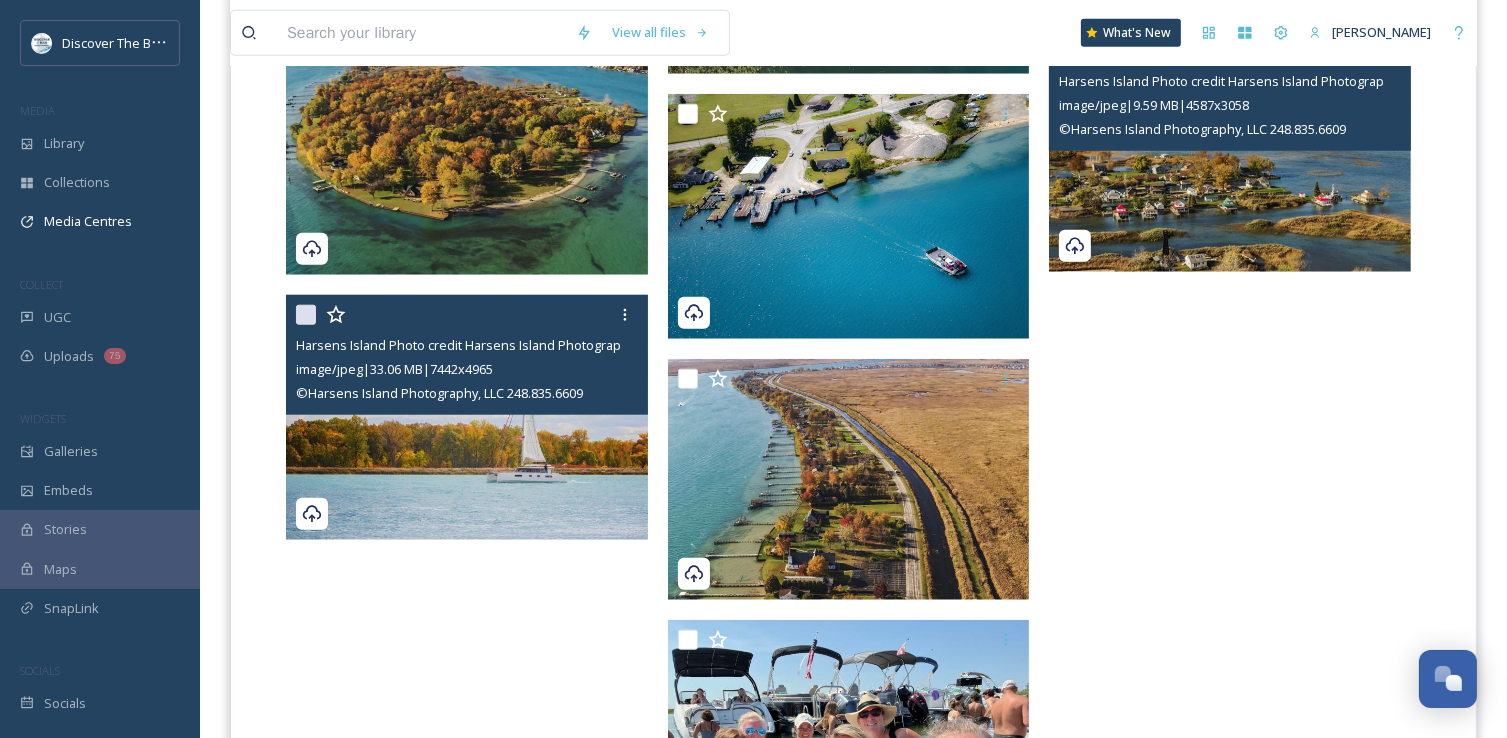 click at bounding box center [1230, 152] 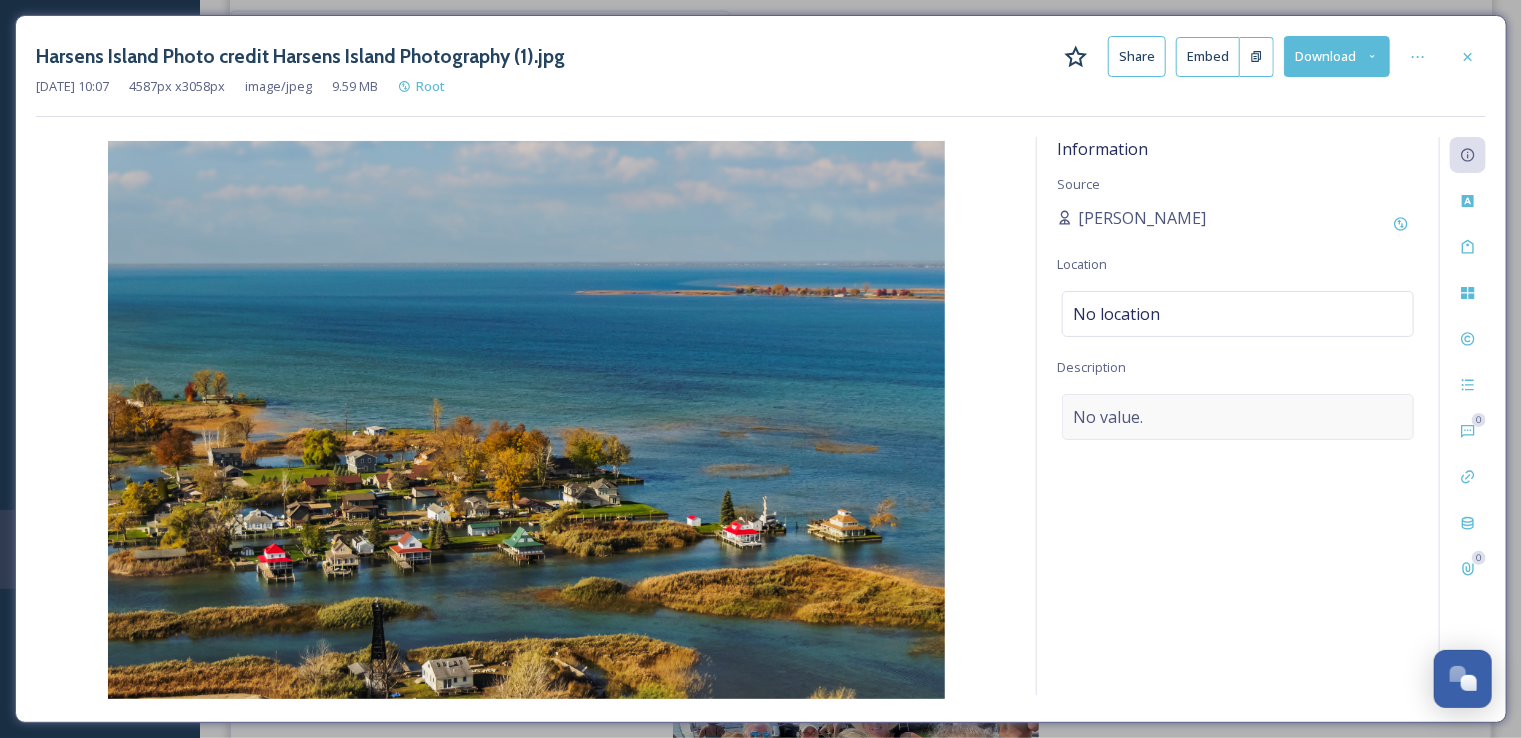 click on "No value." at bounding box center (1108, 417) 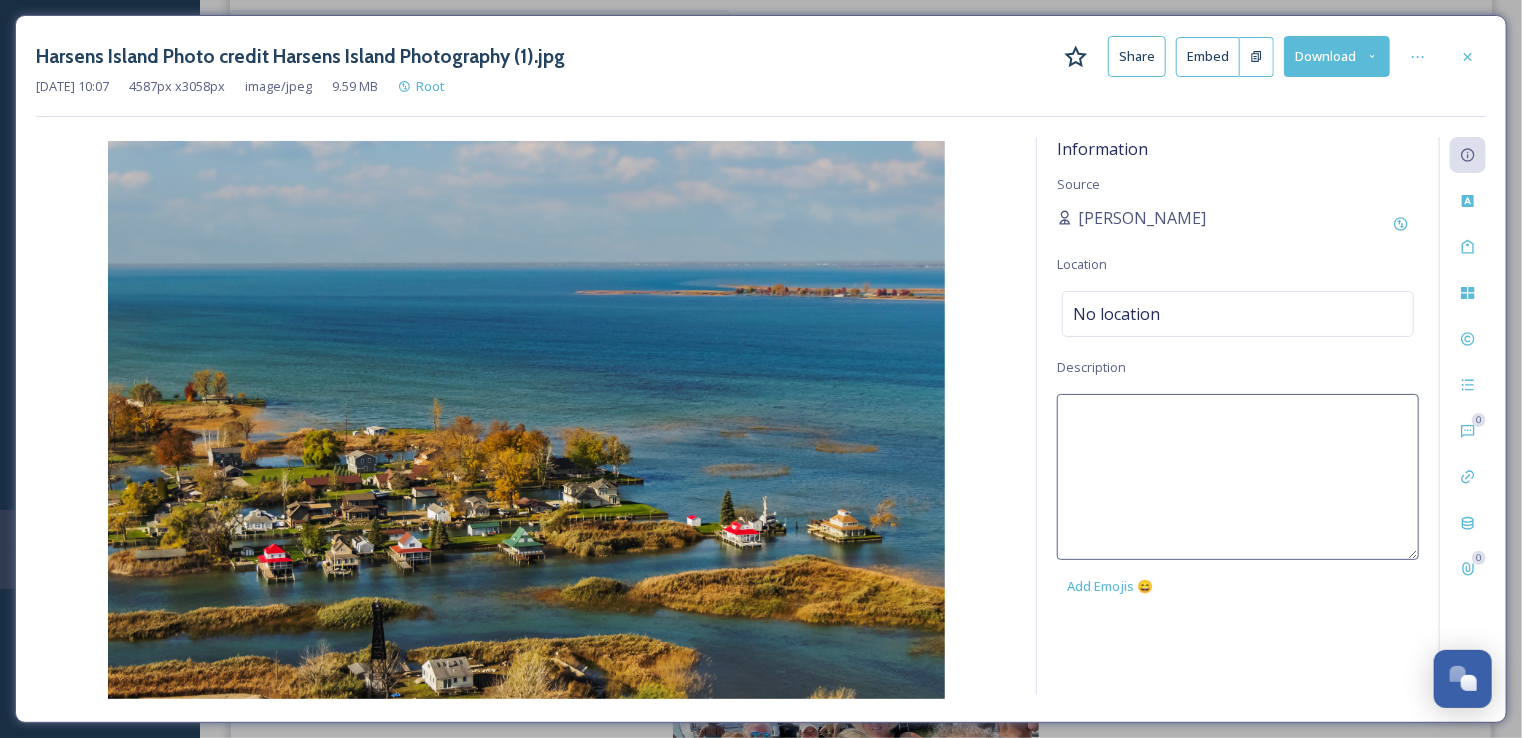 paste on "Fall on [GEOGRAPHIC_DATA]. Photo credit to Harsens Island Photography" 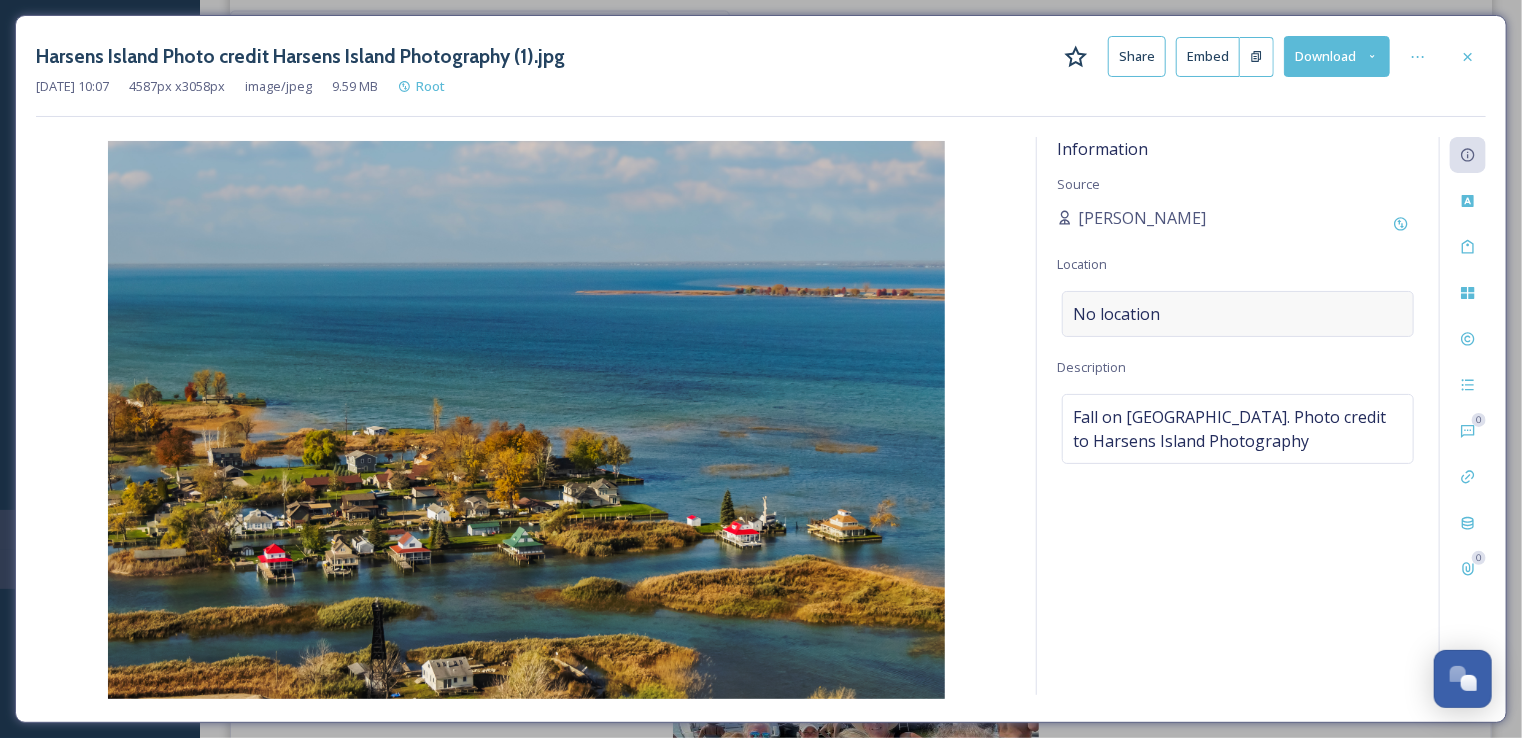 click on "No location" at bounding box center [1238, 314] 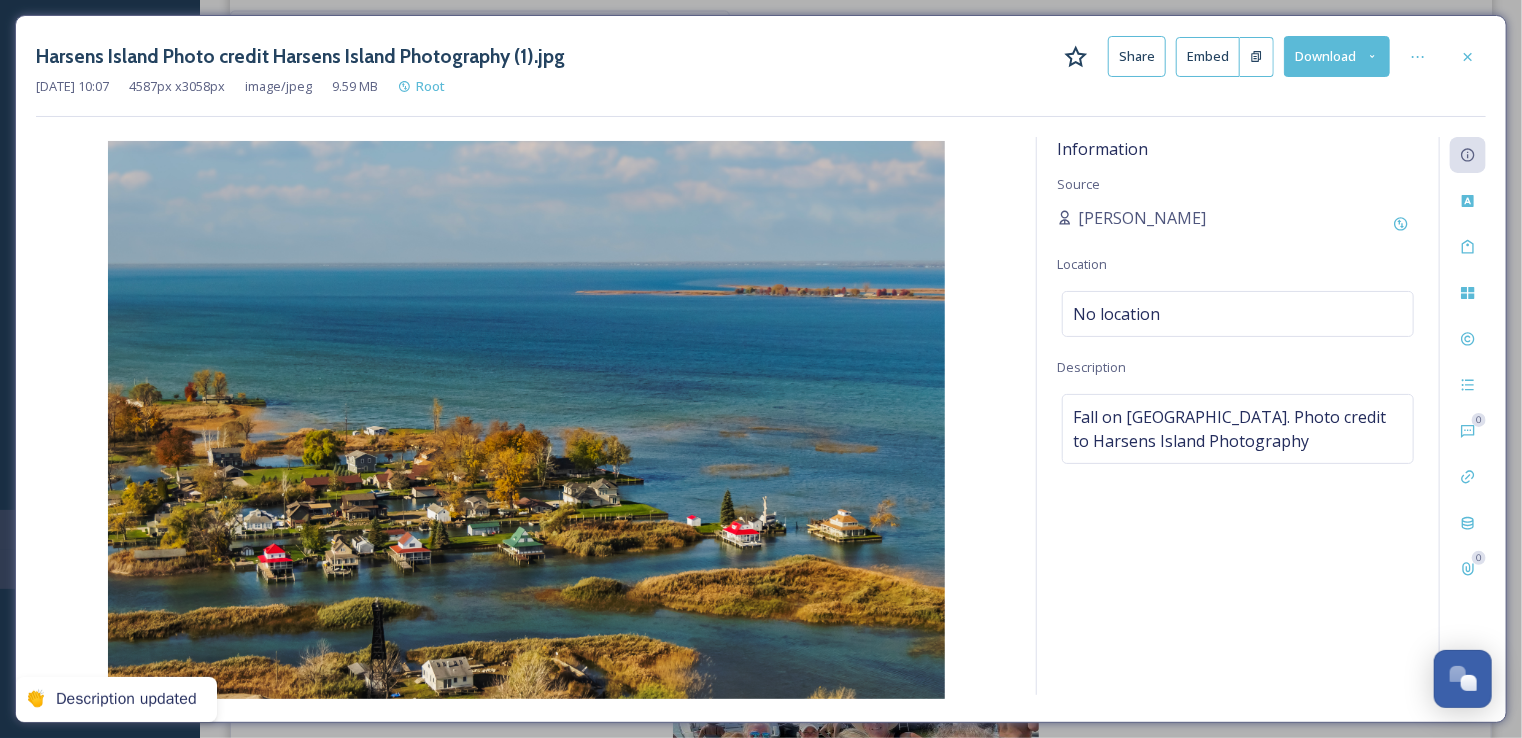 drag, startPoint x: 1464, startPoint y: 56, endPoint x: 1447, endPoint y: 57, distance: 17.029387 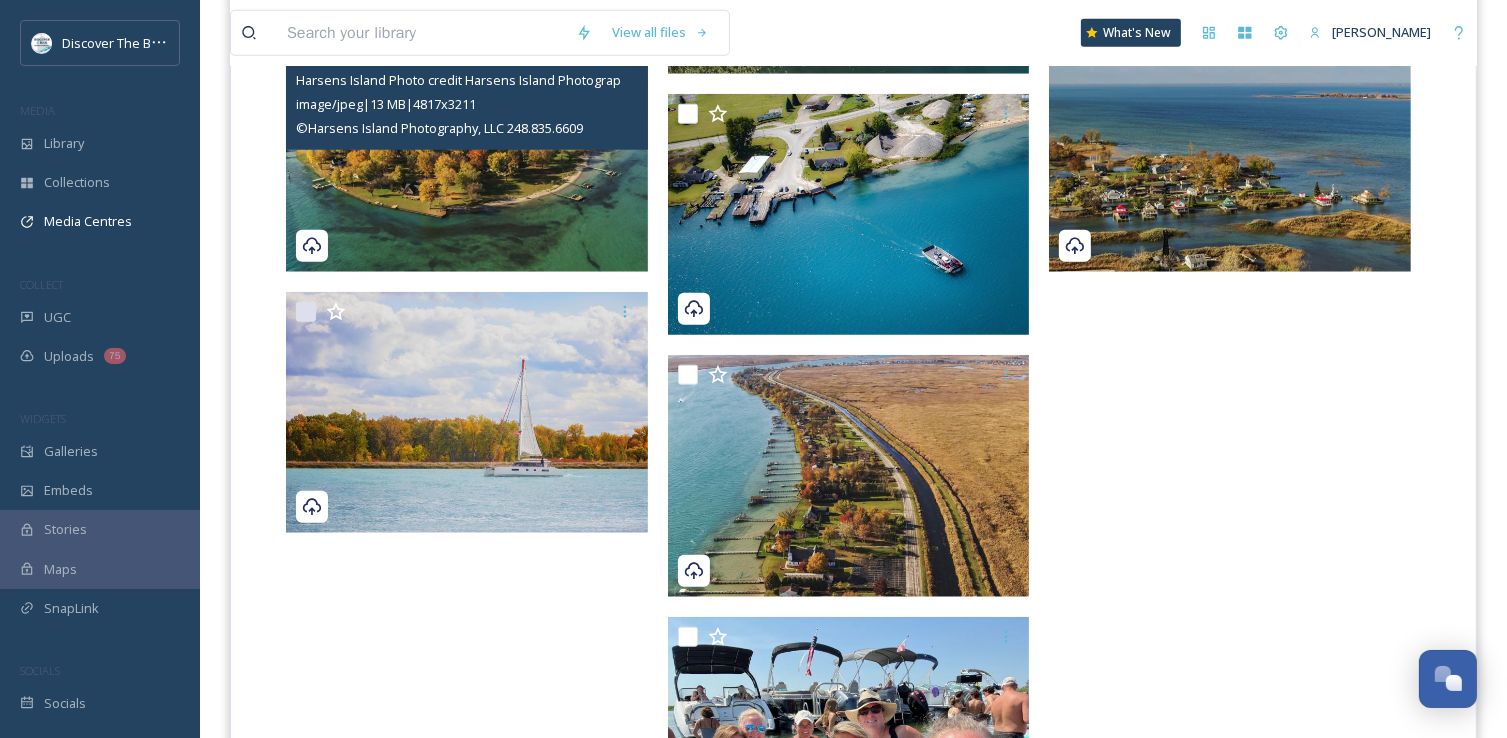click at bounding box center [467, 151] 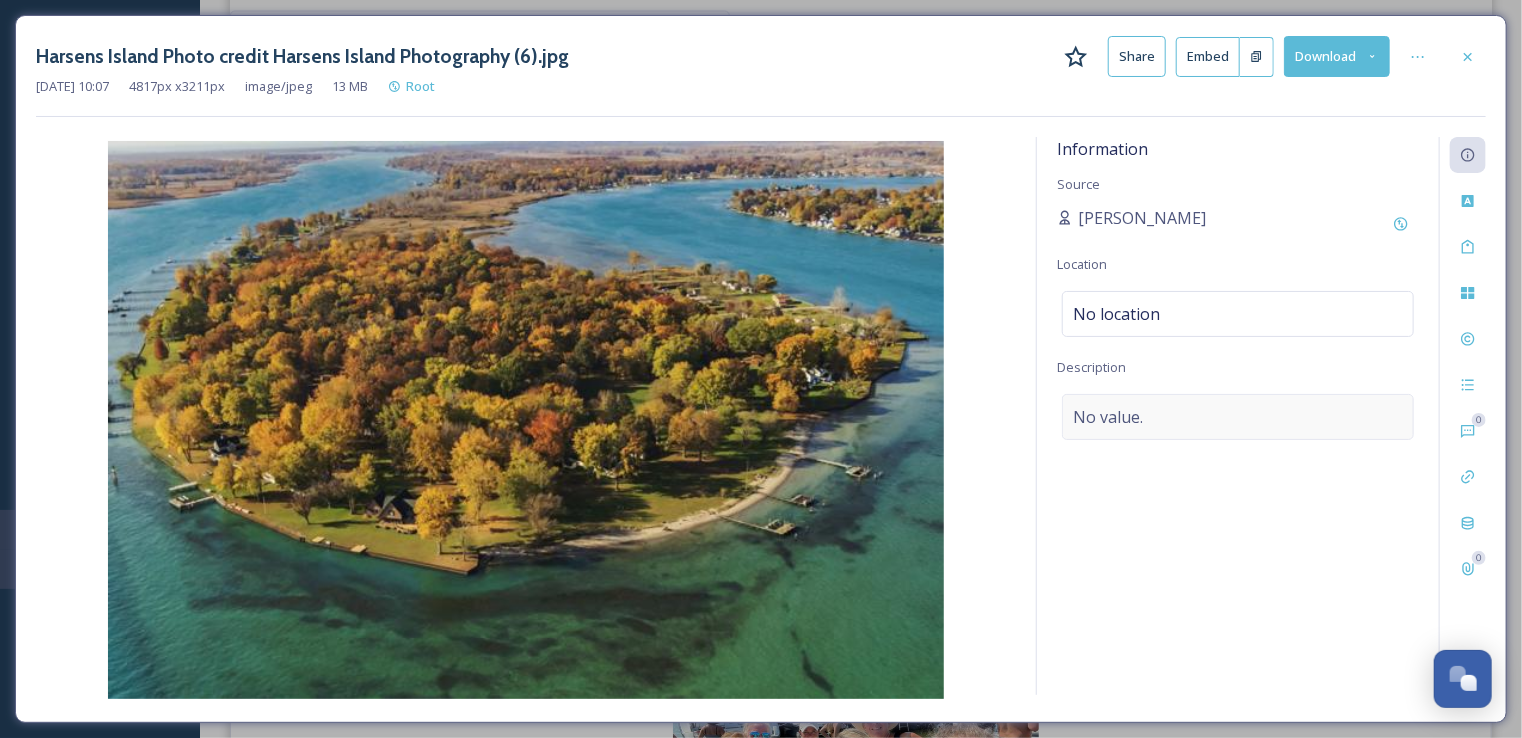click on "No value." at bounding box center (1108, 417) 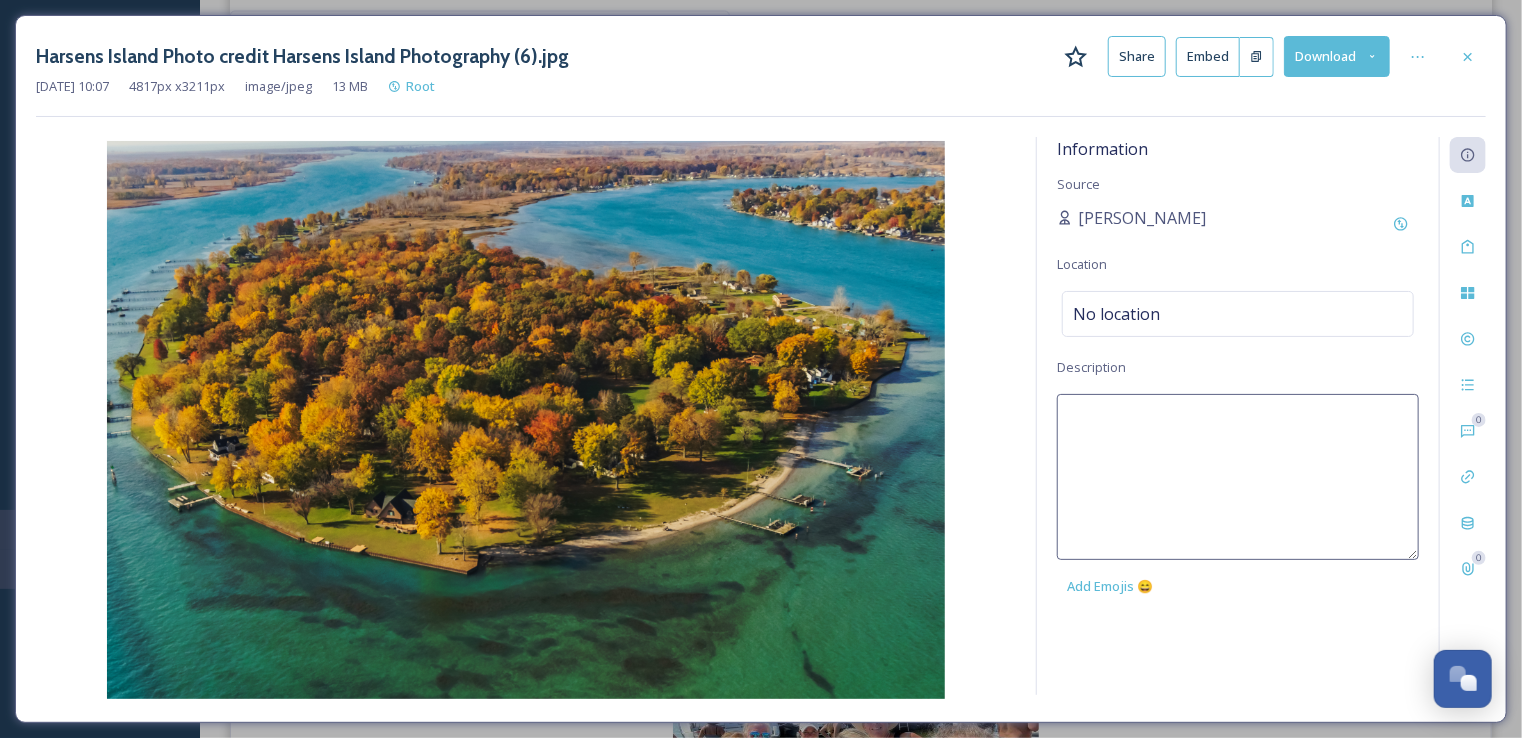 paste on "Fall on [GEOGRAPHIC_DATA]. Photo credit to Harsens Island Photography" 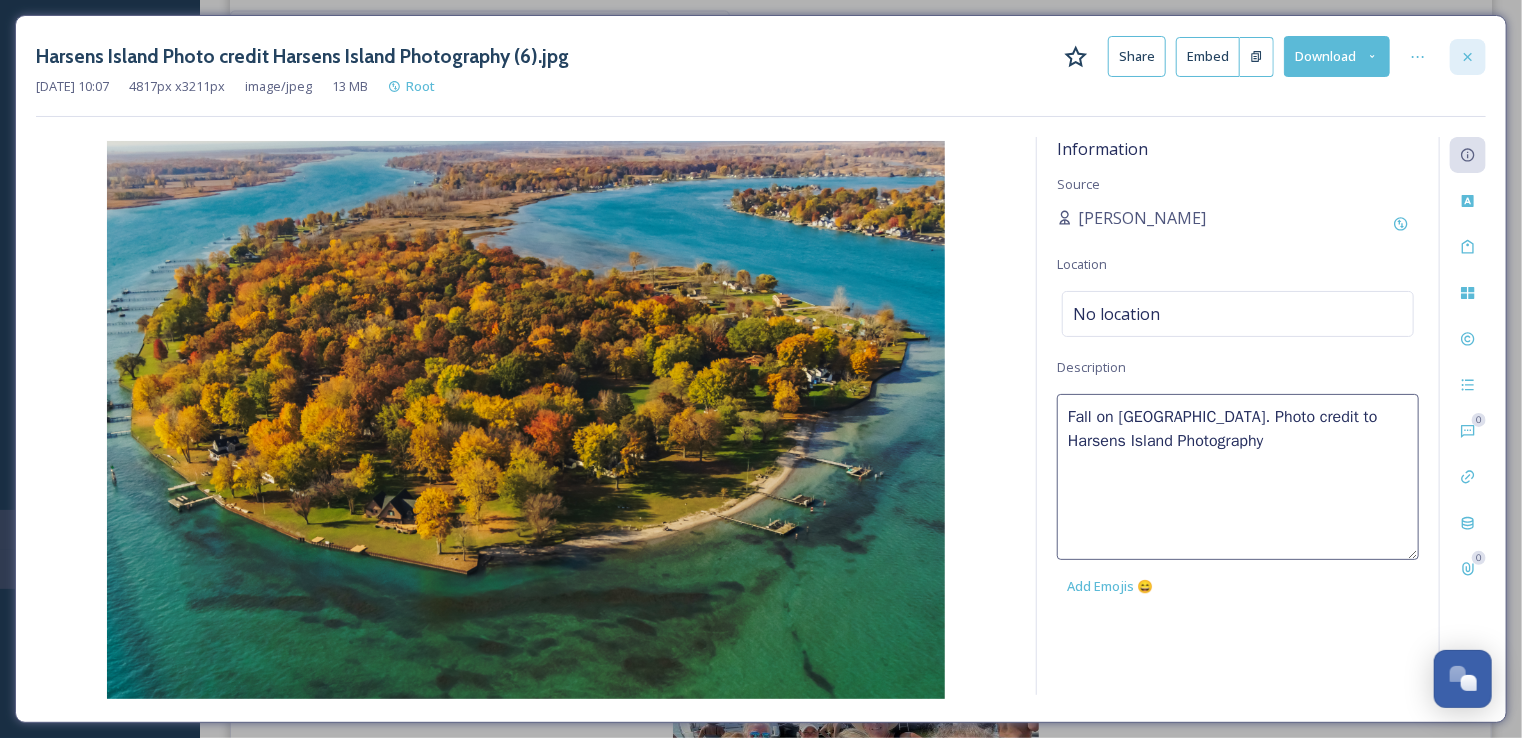 click 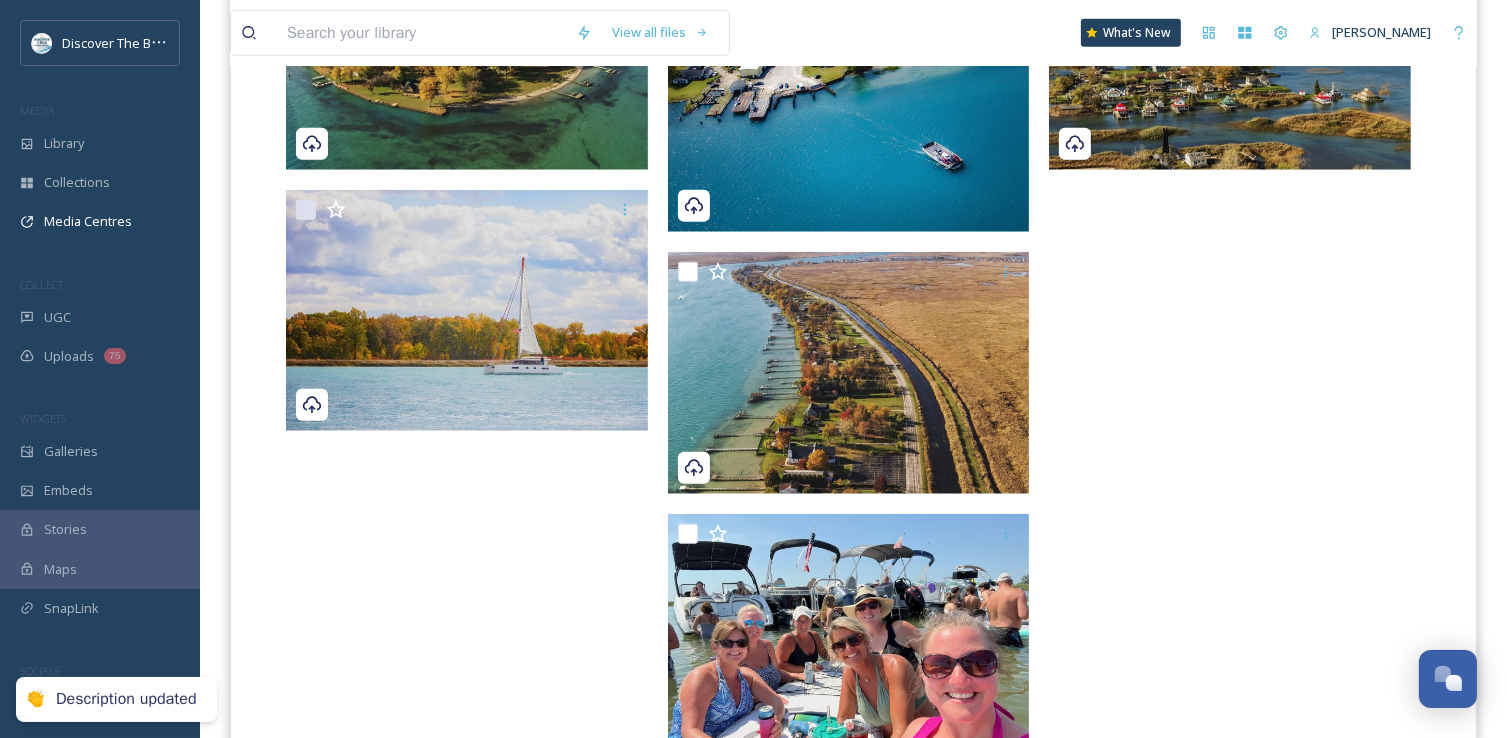 scroll, scrollTop: 2116, scrollLeft: 0, axis: vertical 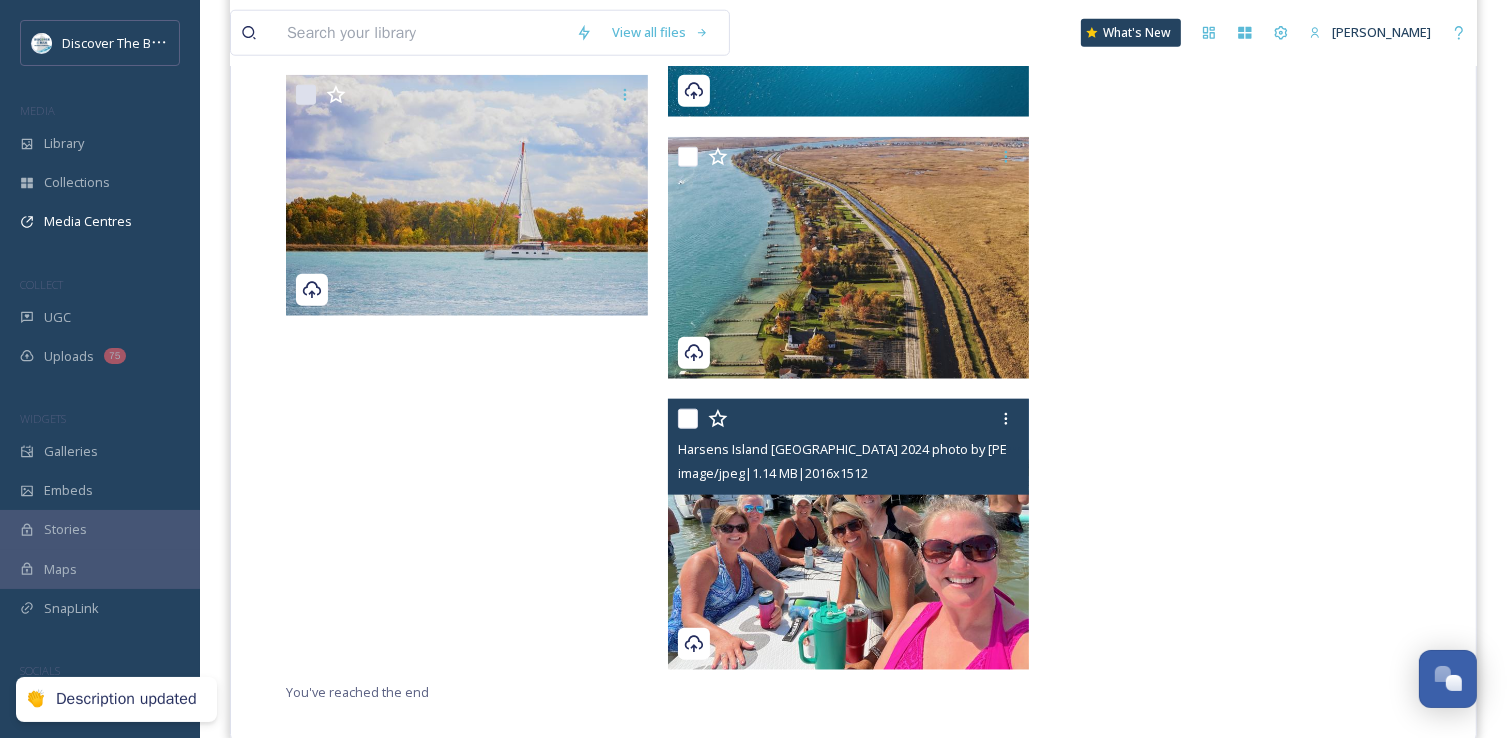 click at bounding box center (849, 535) 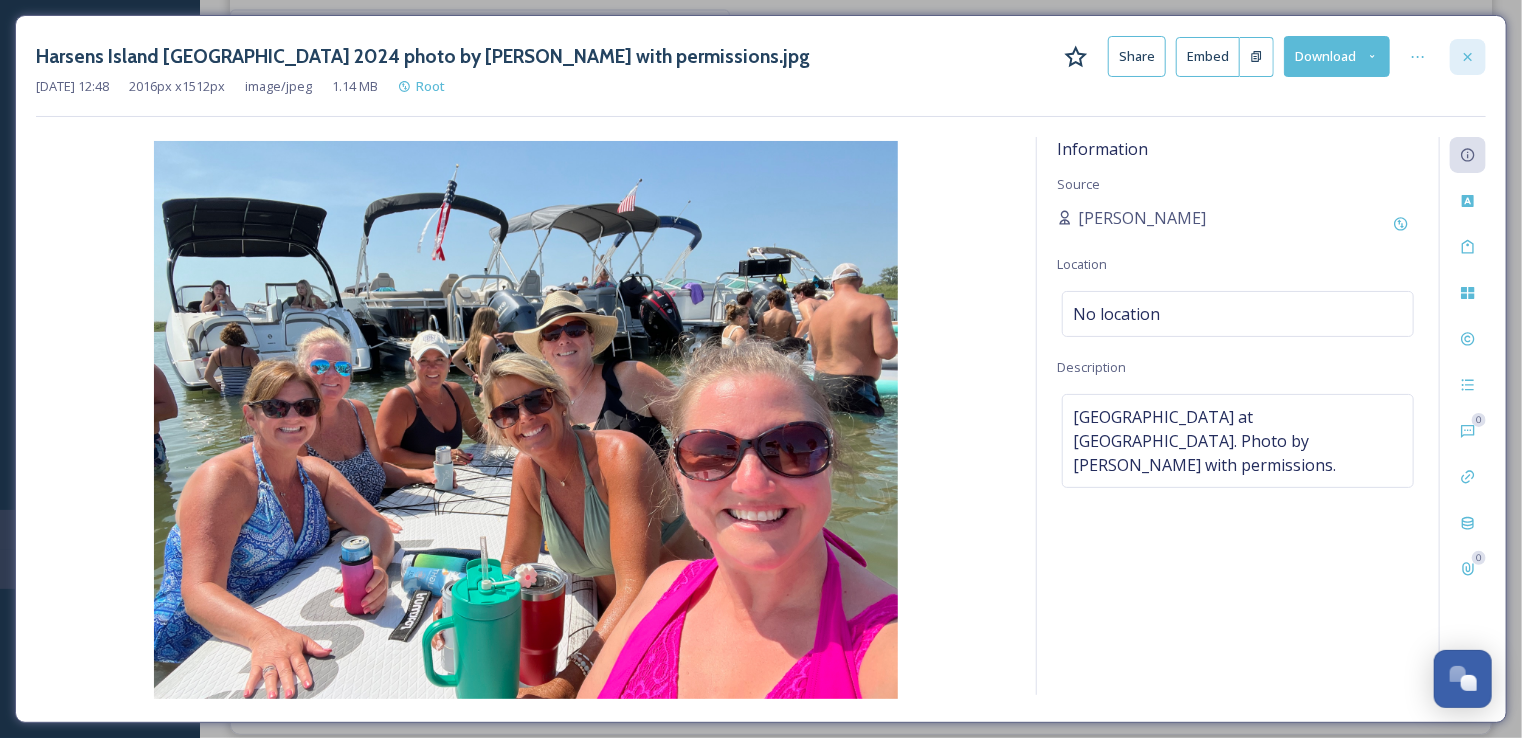 click 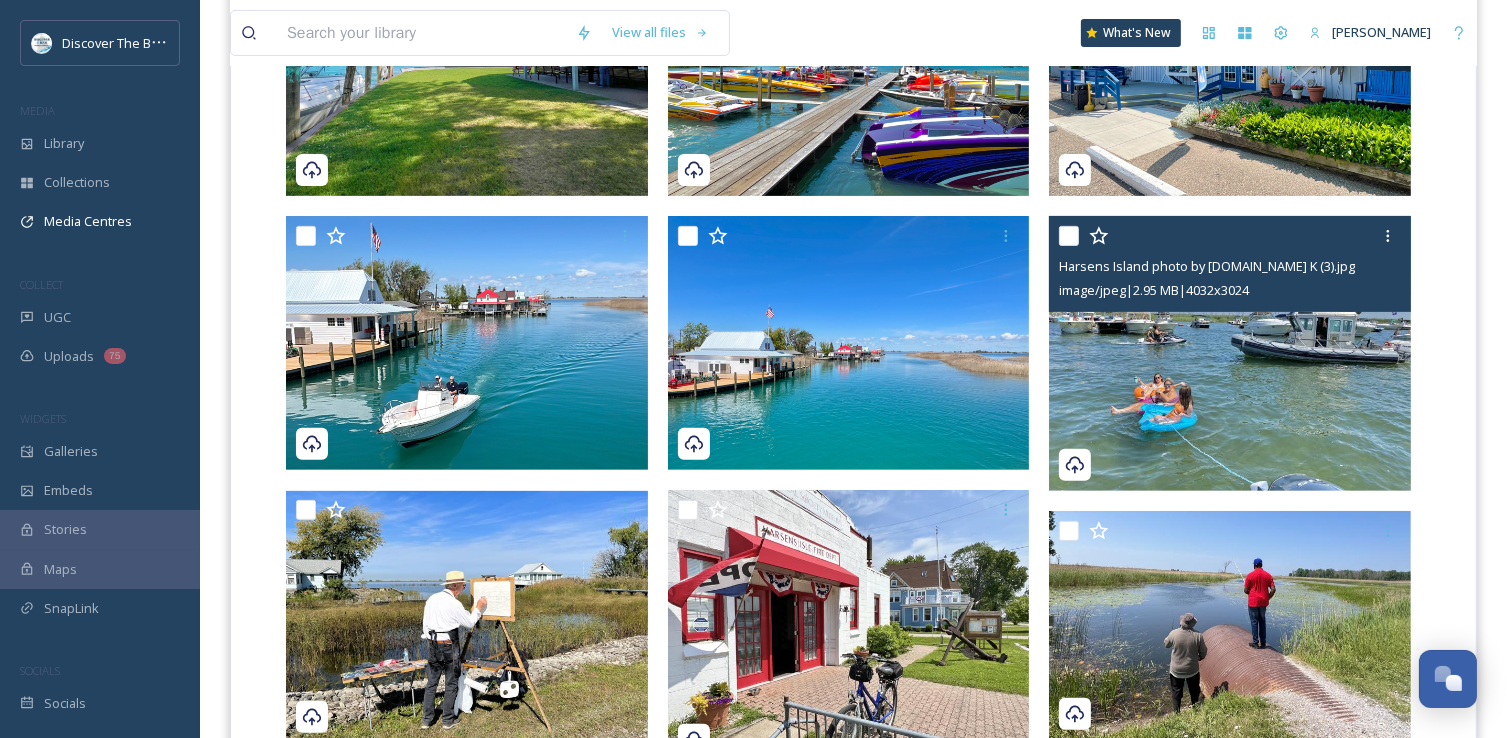 scroll, scrollTop: 460, scrollLeft: 0, axis: vertical 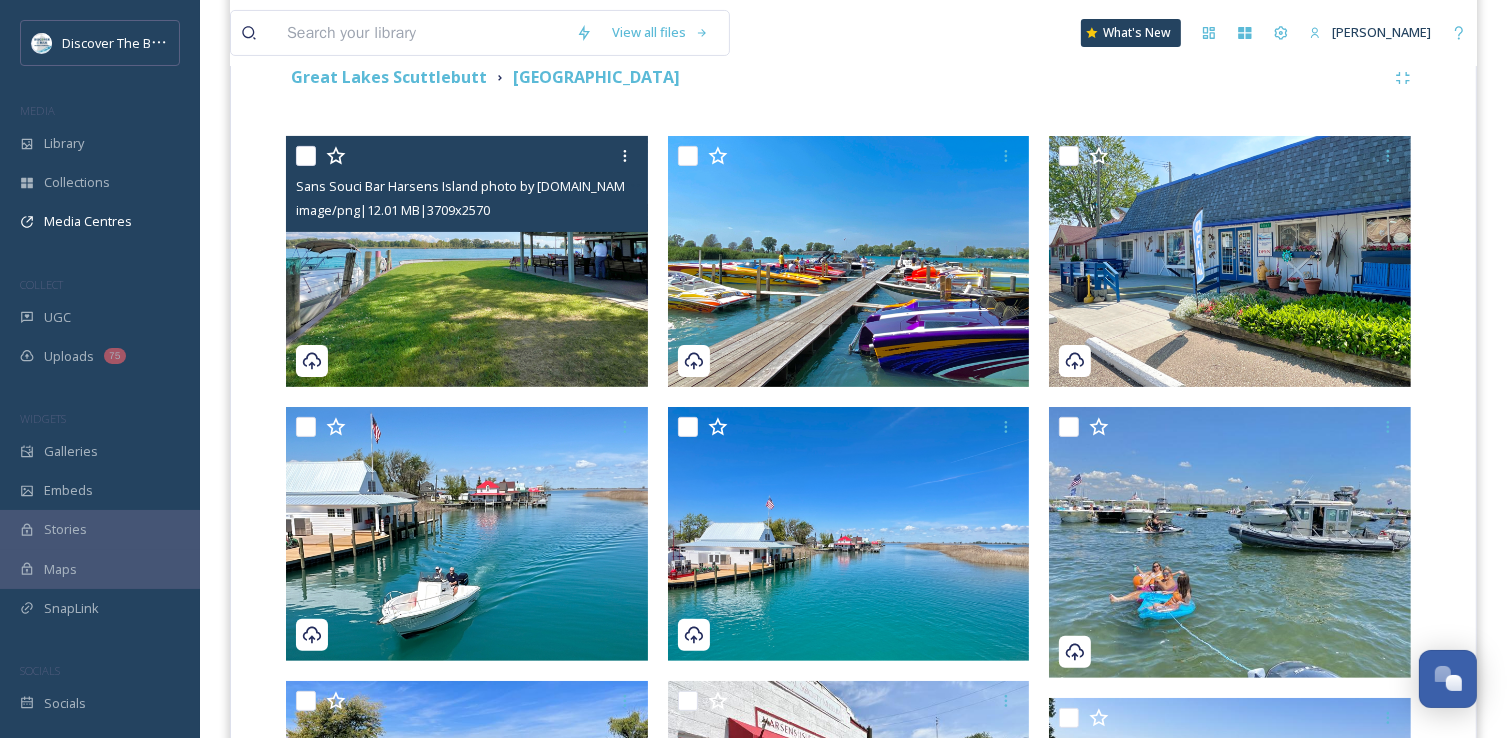 click at bounding box center (467, 261) 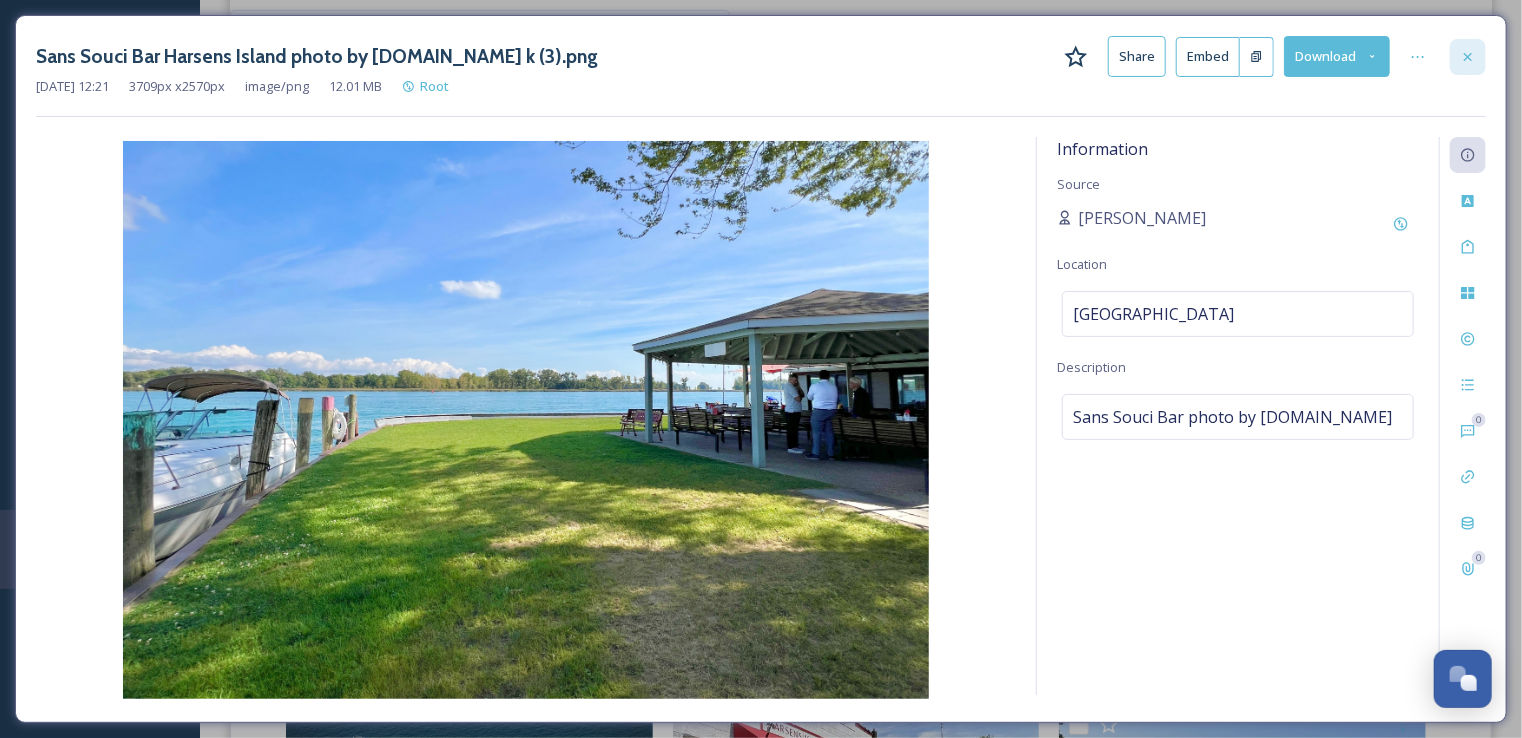 click 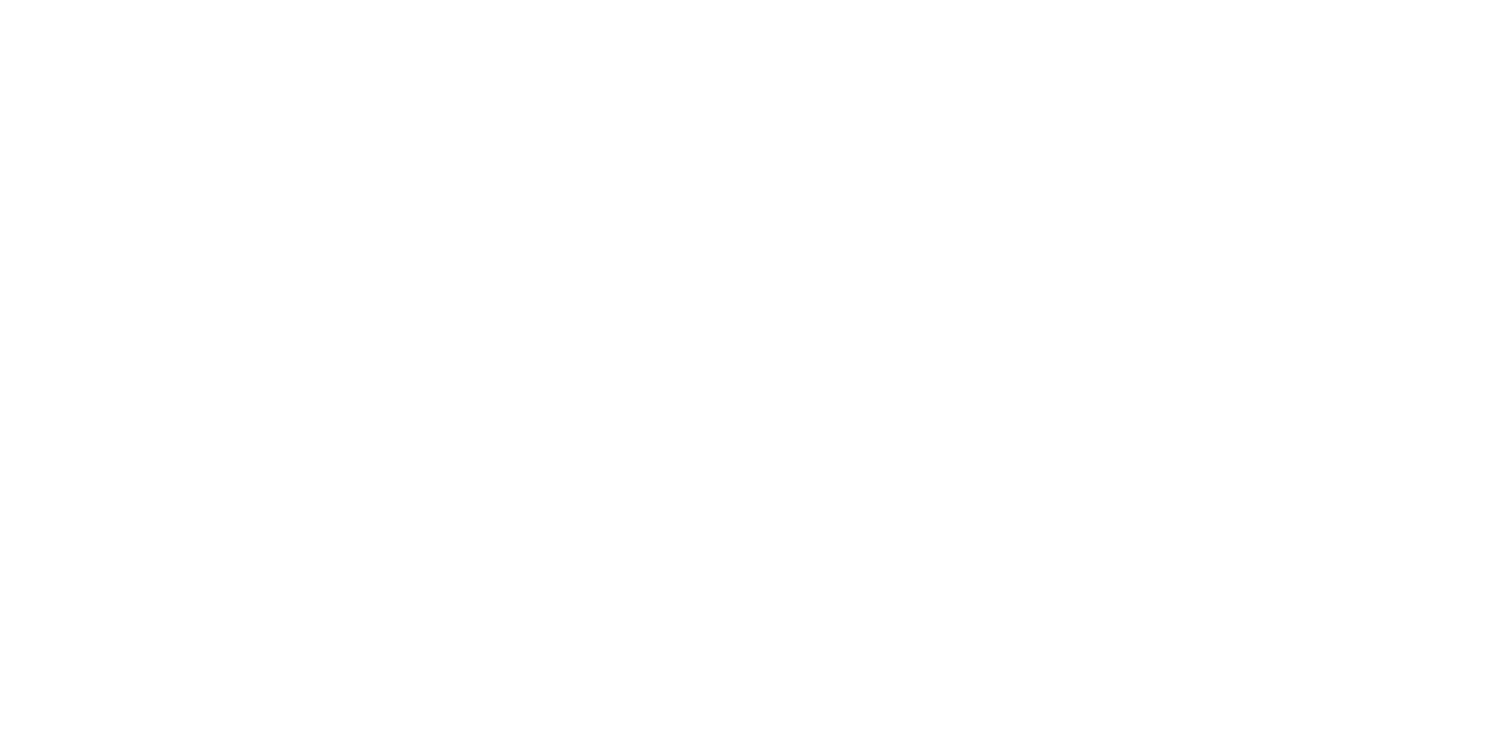 scroll, scrollTop: 0, scrollLeft: 0, axis: both 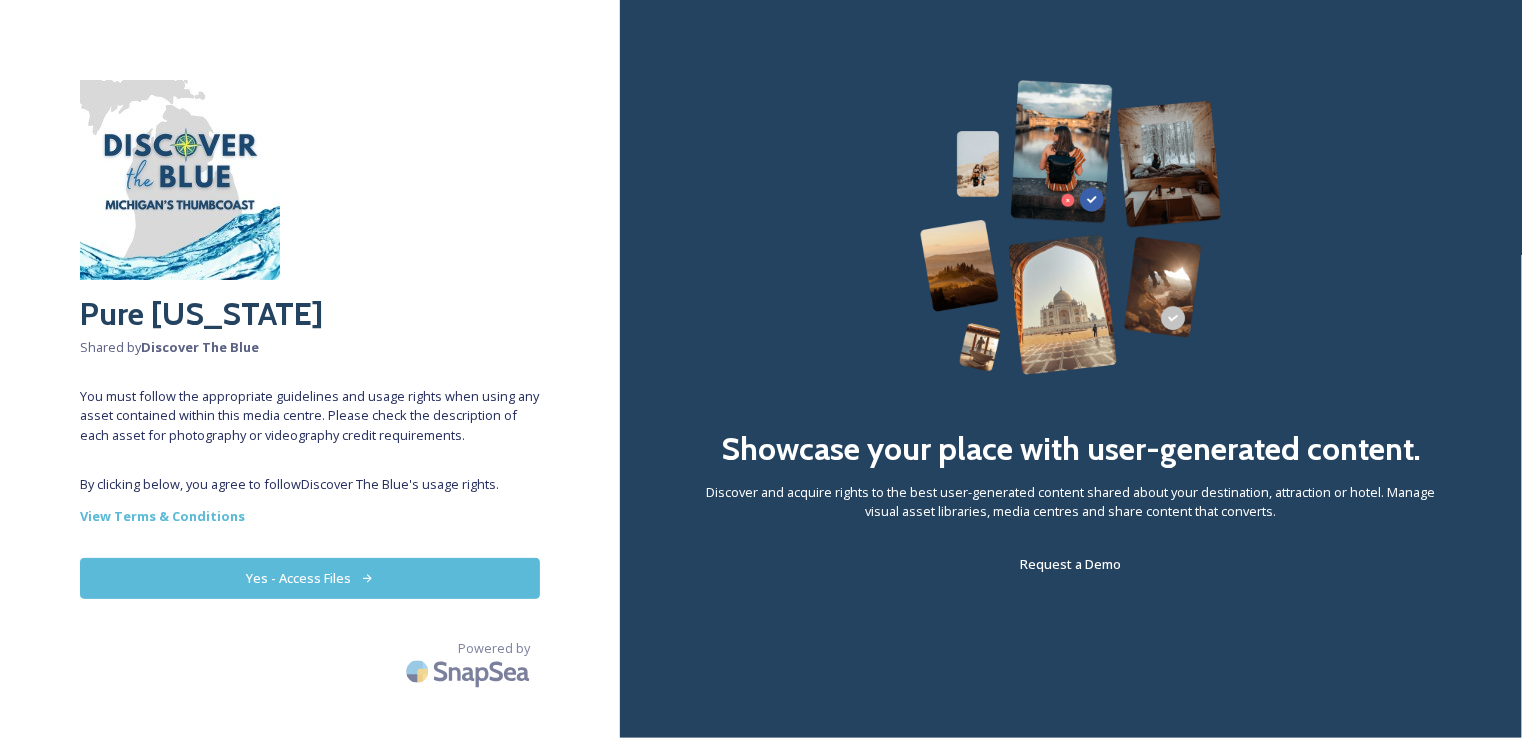 click on "Yes - Access Files" at bounding box center [310, 578] 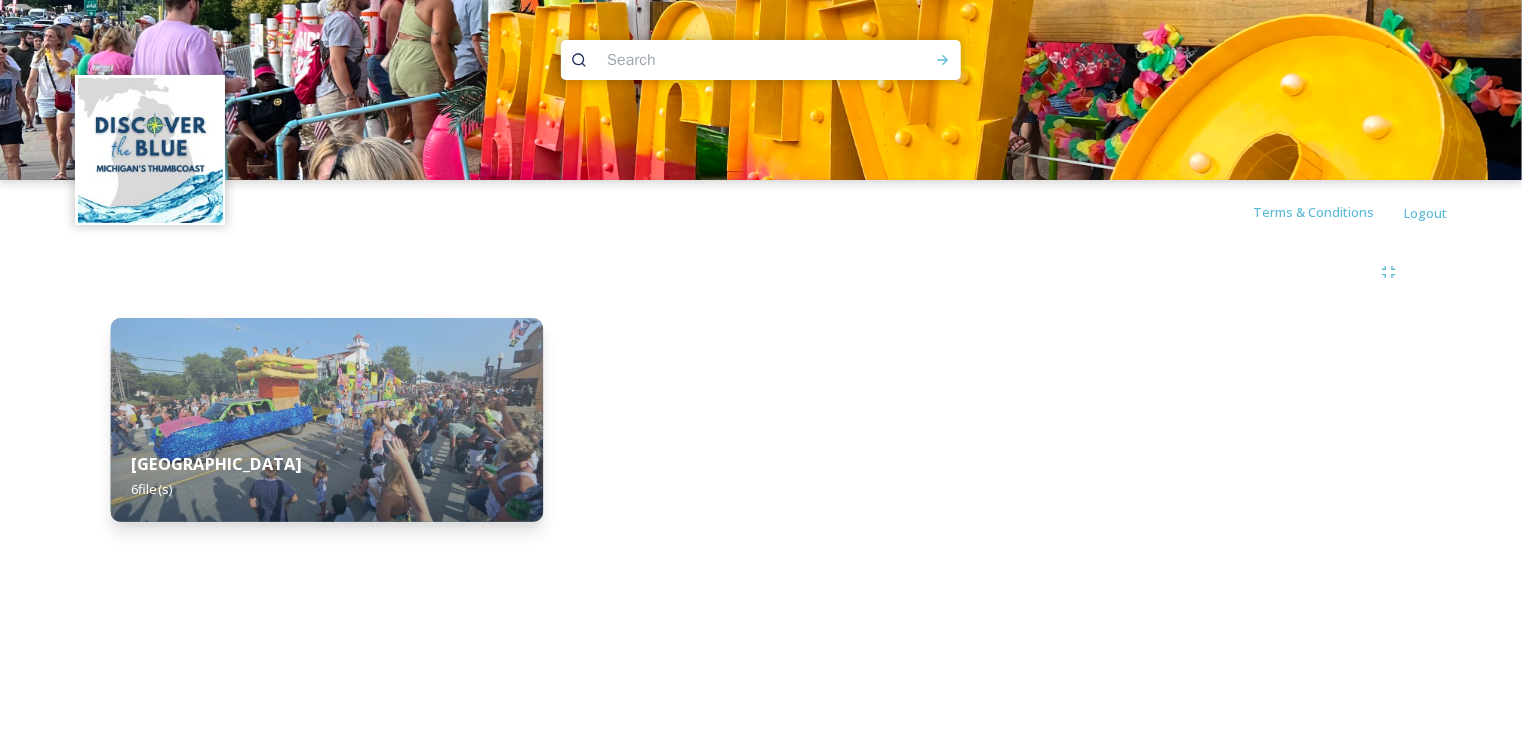 click at bounding box center [327, 420] 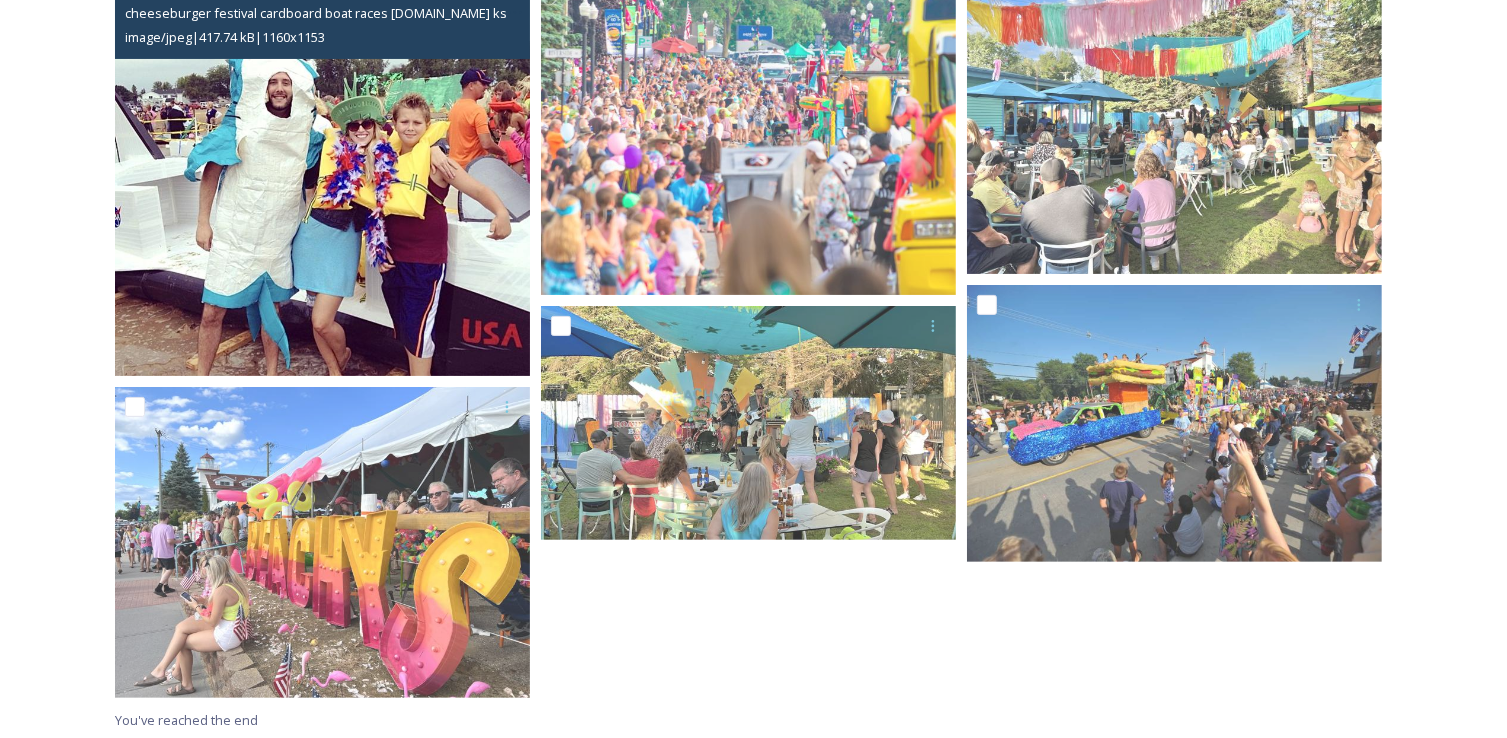 scroll, scrollTop: 419, scrollLeft: 0, axis: vertical 